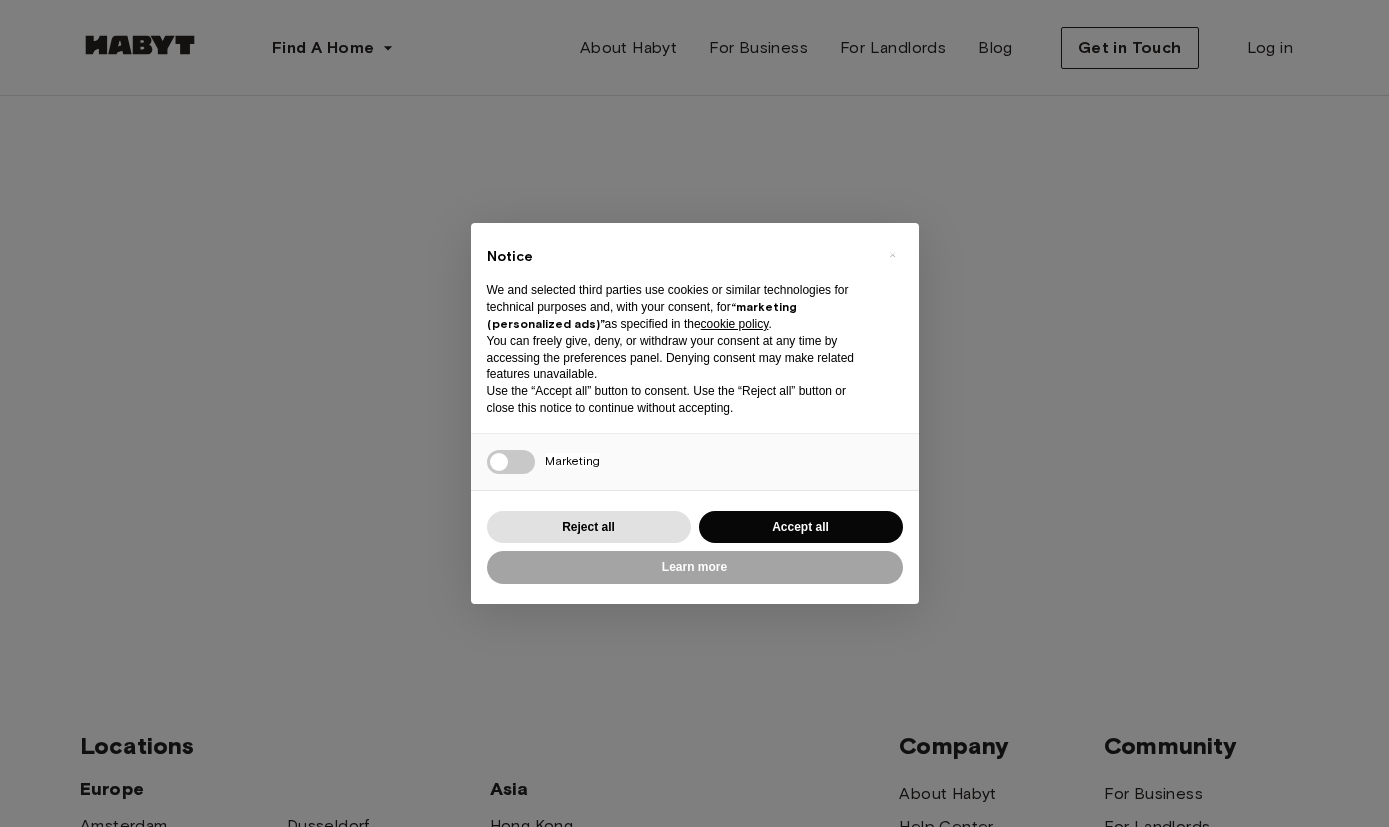 scroll, scrollTop: 0, scrollLeft: 0, axis: both 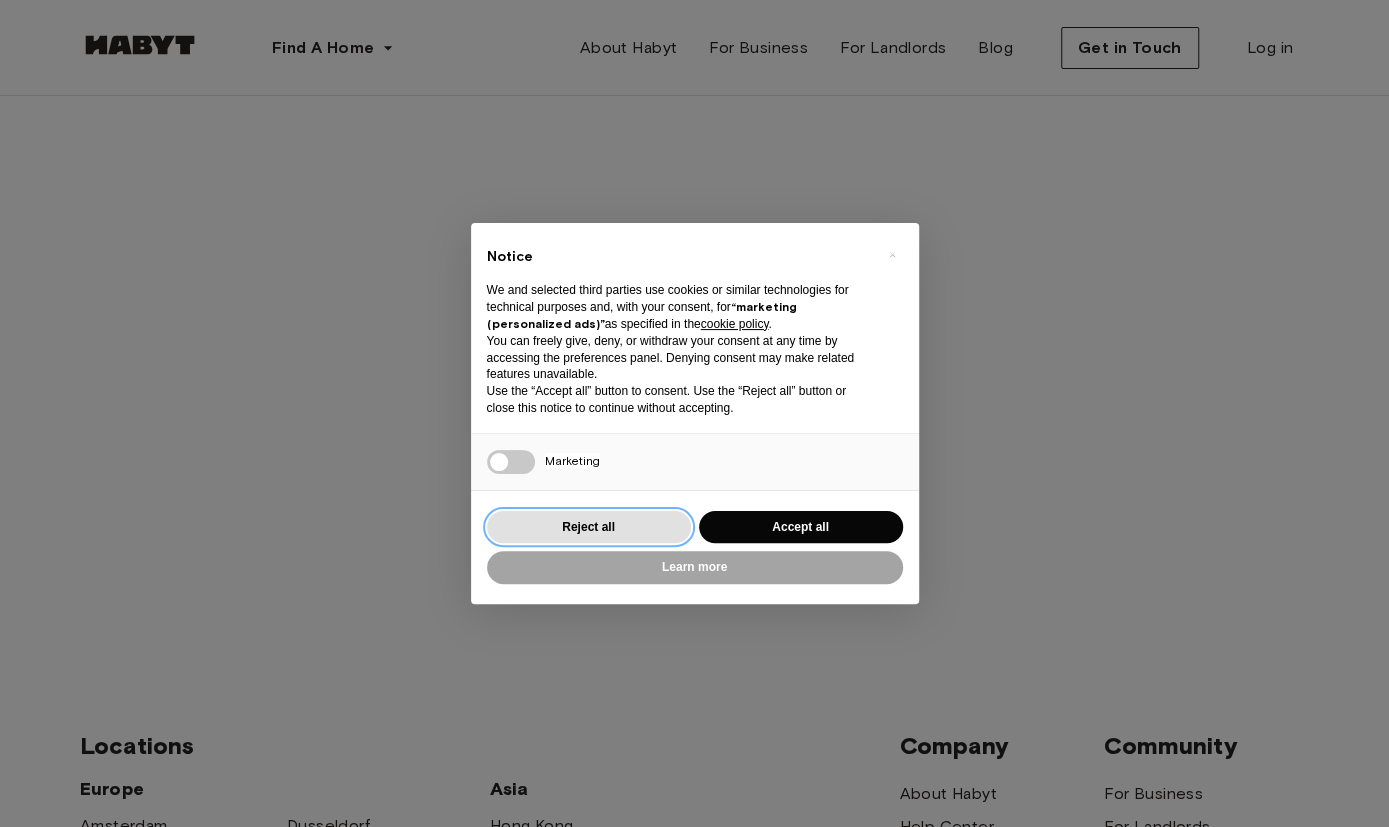 click on "Reject all" at bounding box center (589, 527) 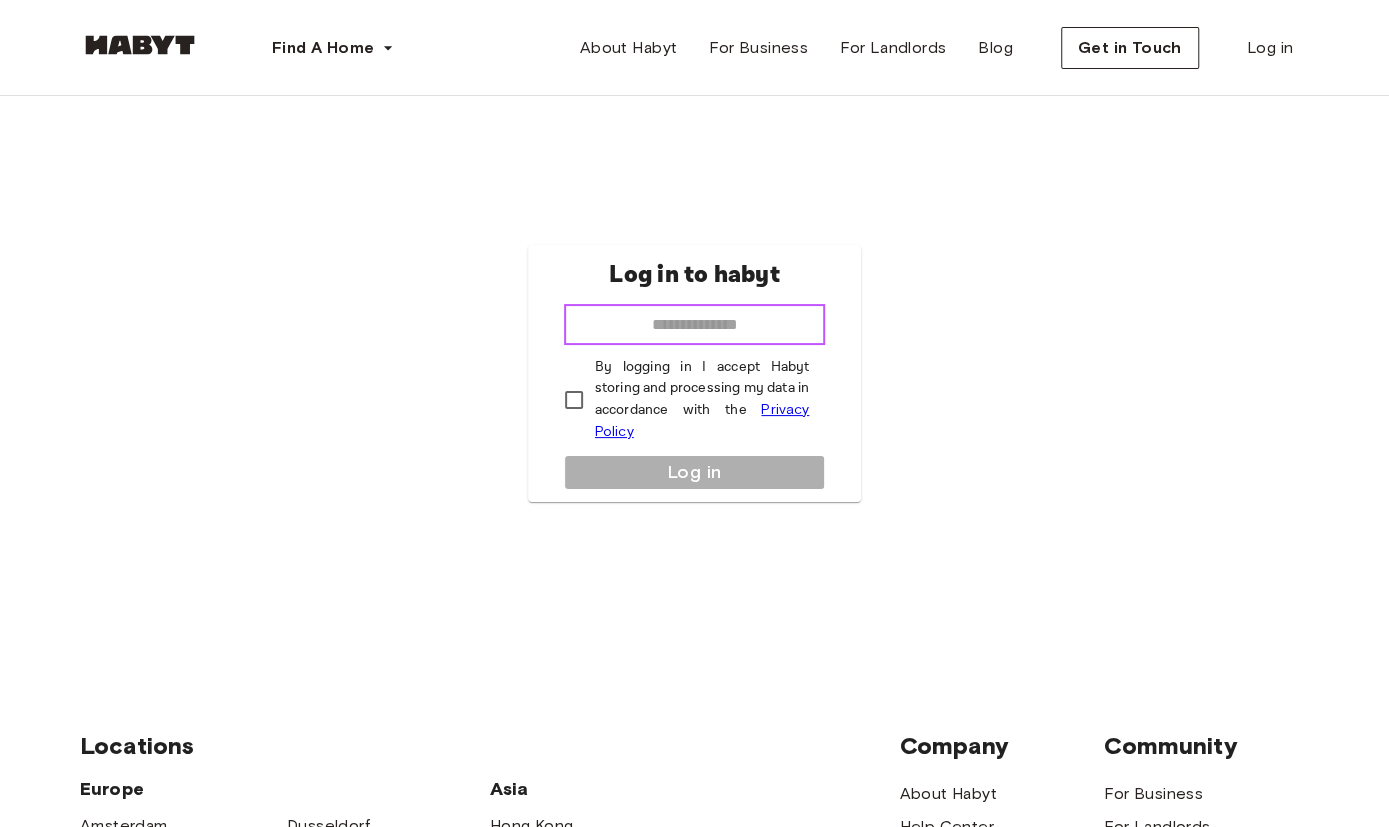click at bounding box center (694, 325) 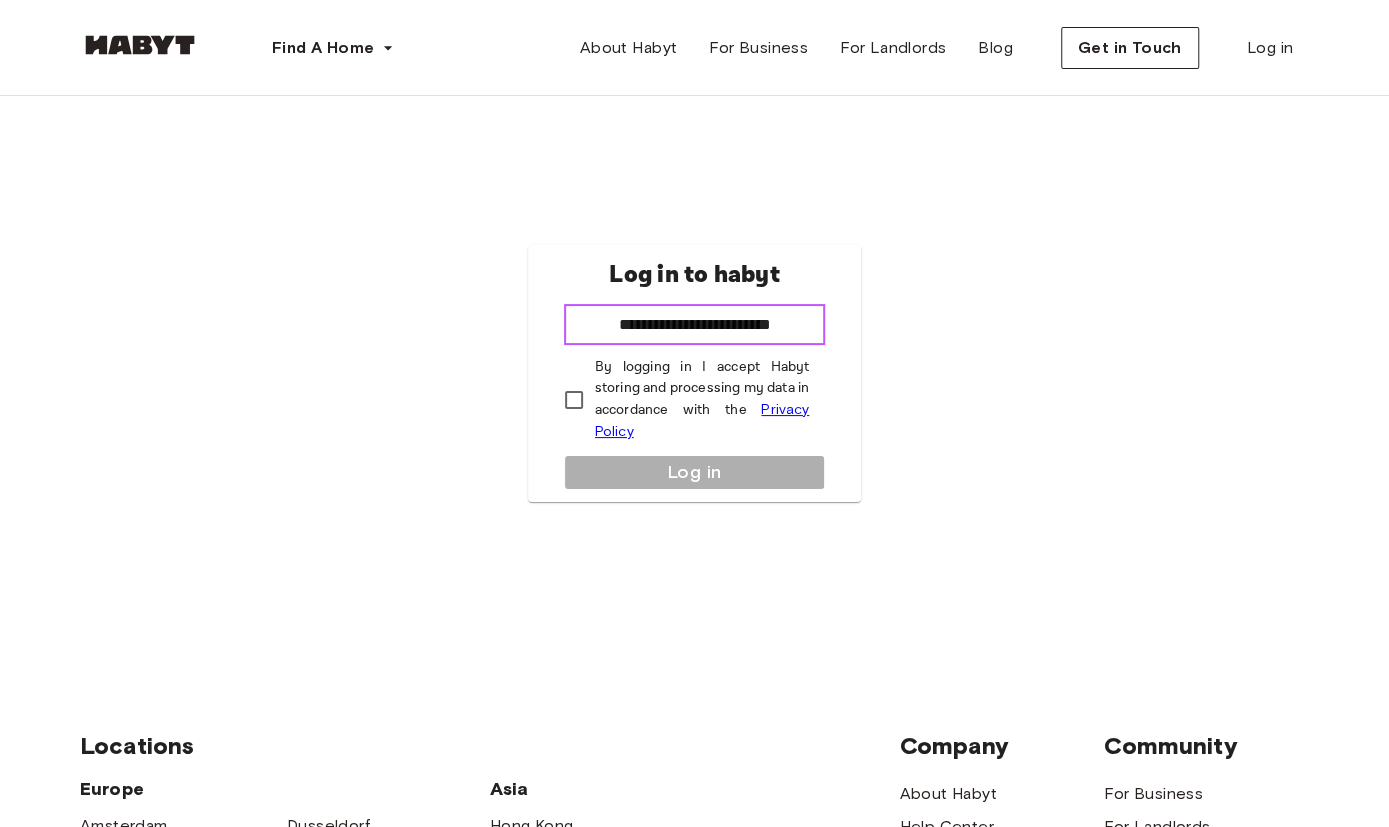 type on "**********" 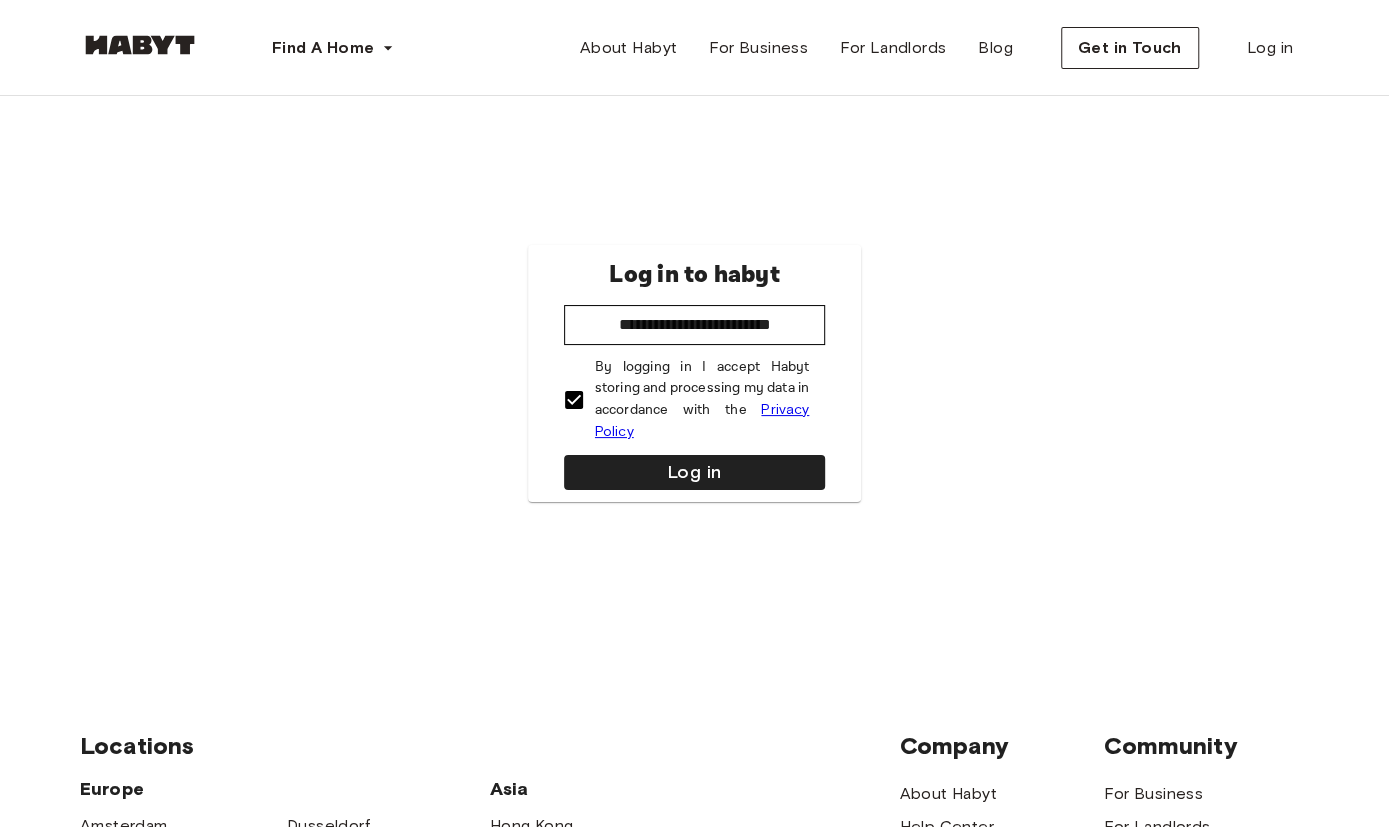 click on "**********" at bounding box center [694, 373] 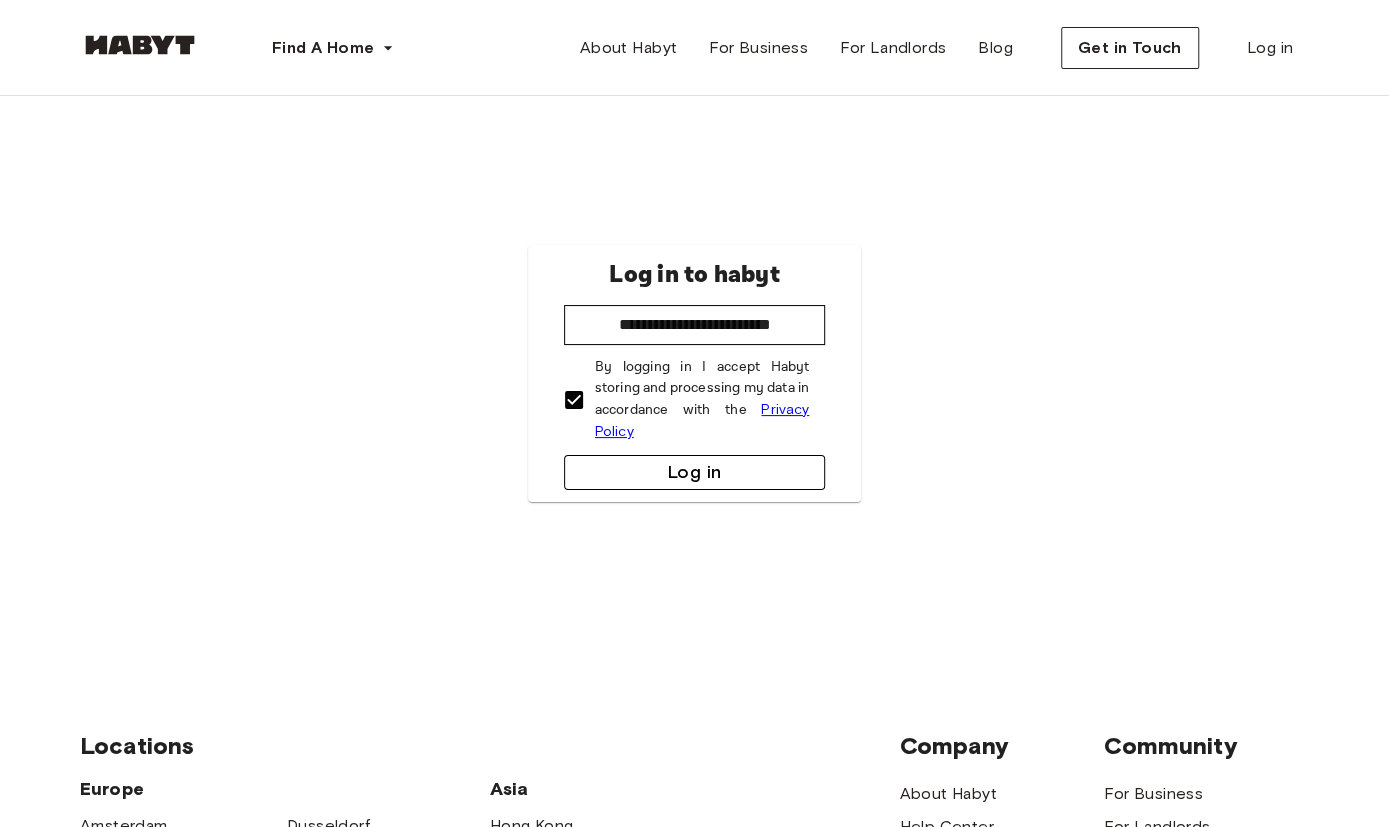 click on "Log in" at bounding box center [694, 472] 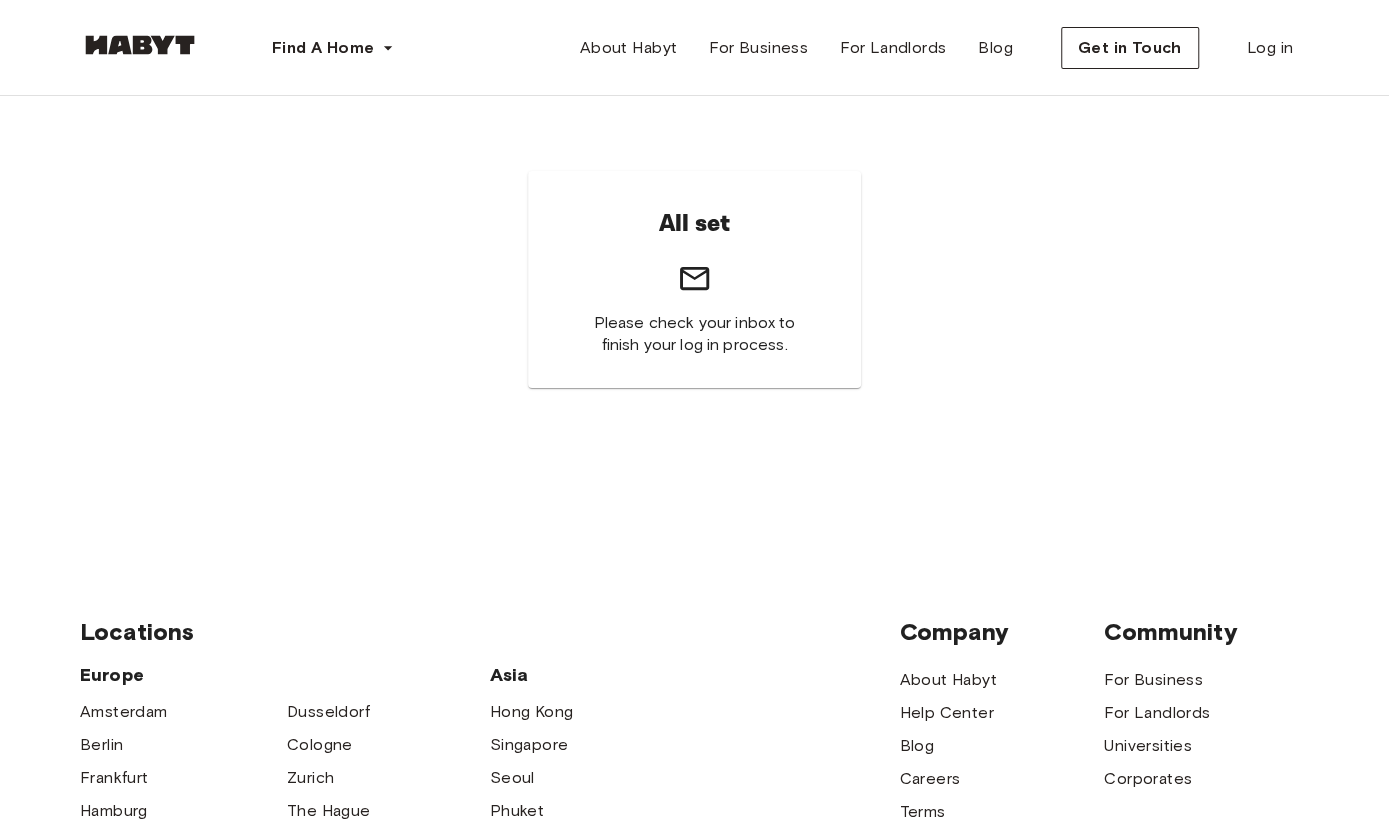 scroll, scrollTop: 0, scrollLeft: 0, axis: both 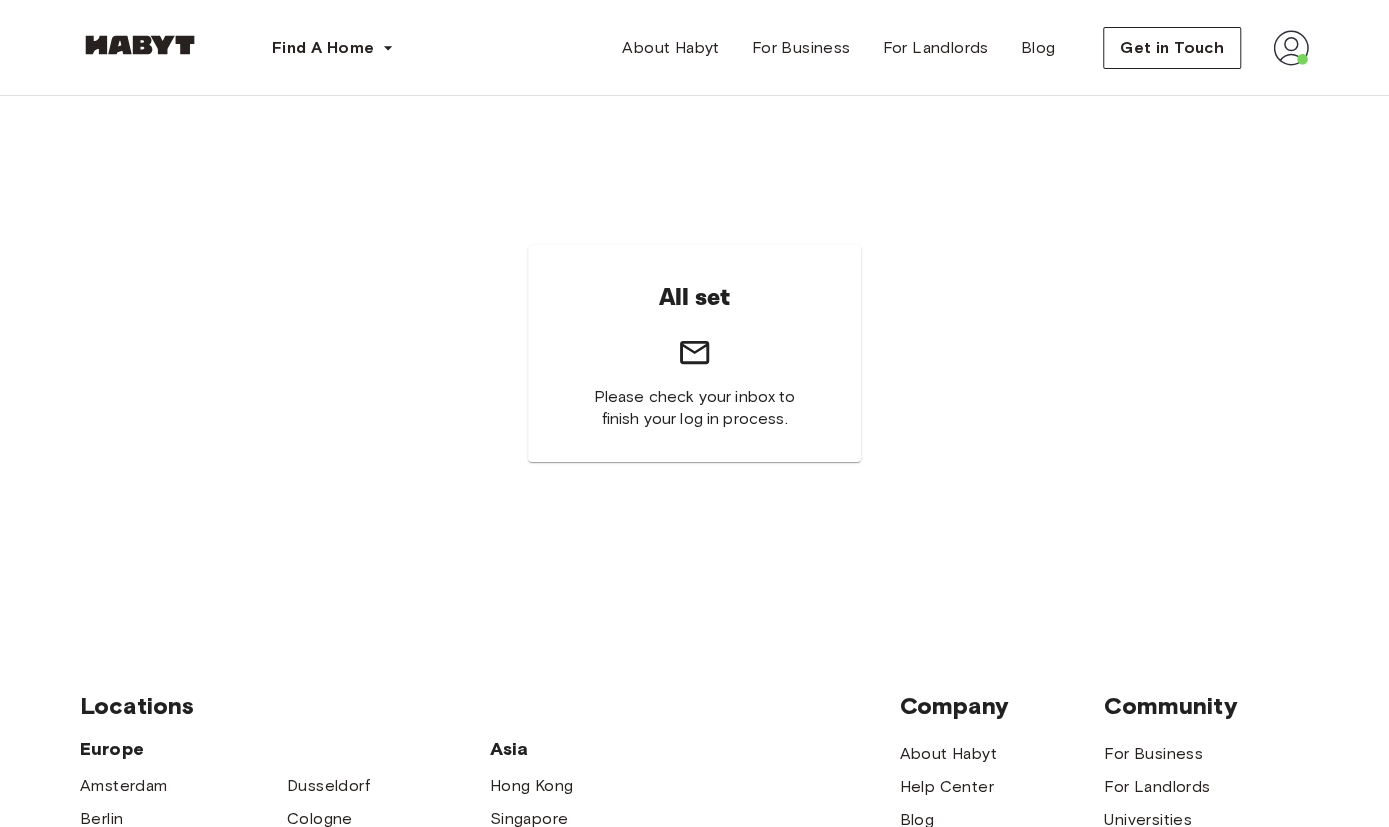 click at bounding box center (140, 45) 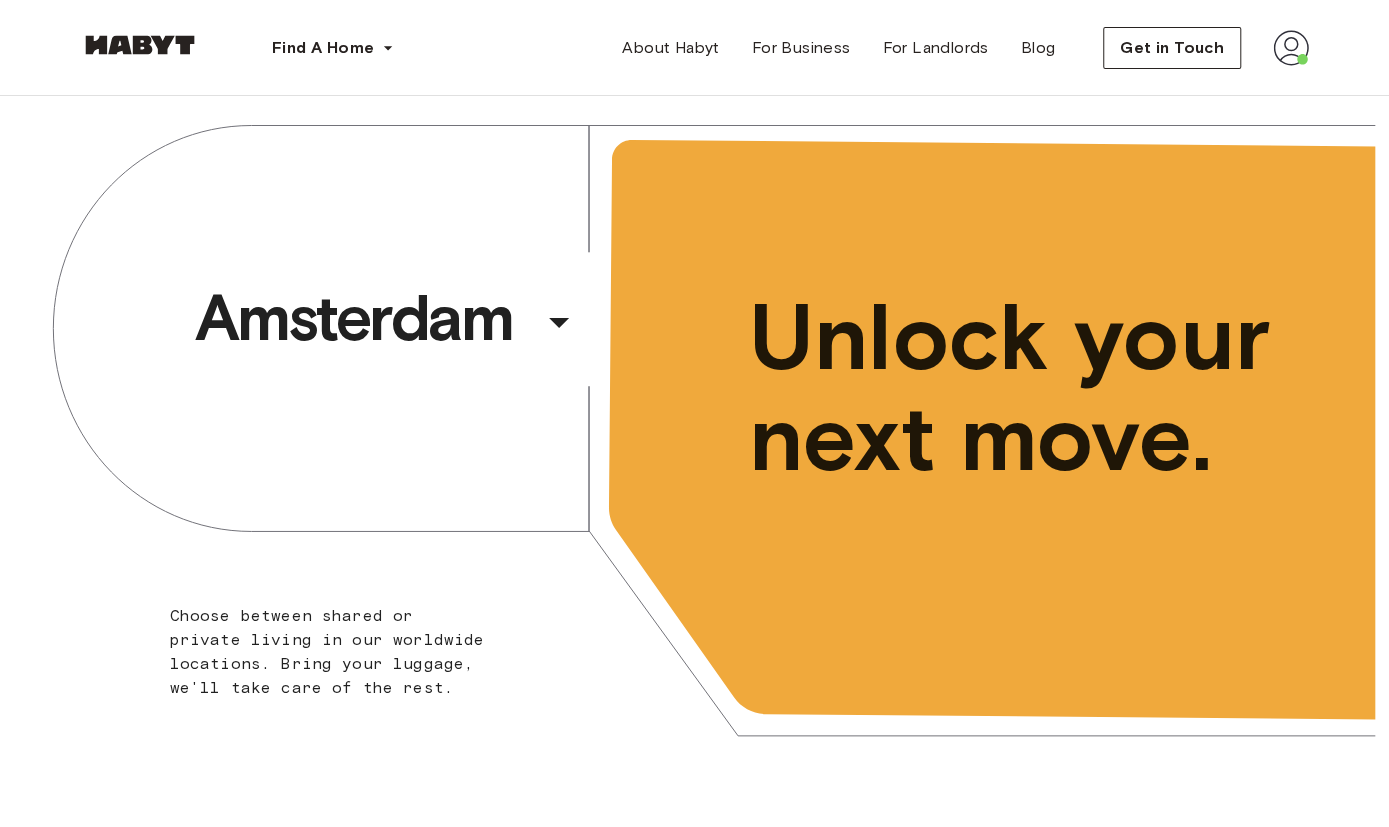 click at bounding box center (140, 45) 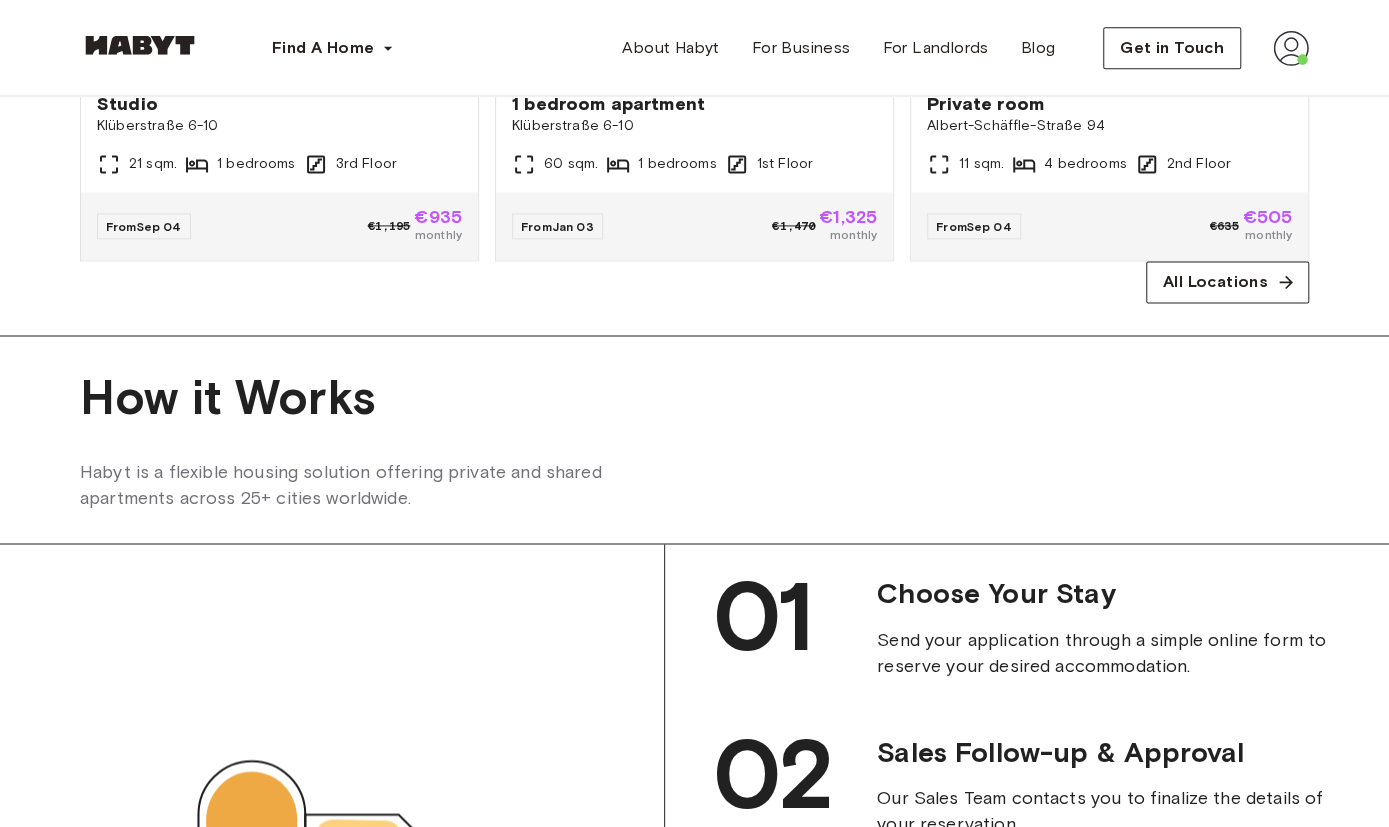 scroll, scrollTop: 1020, scrollLeft: 0, axis: vertical 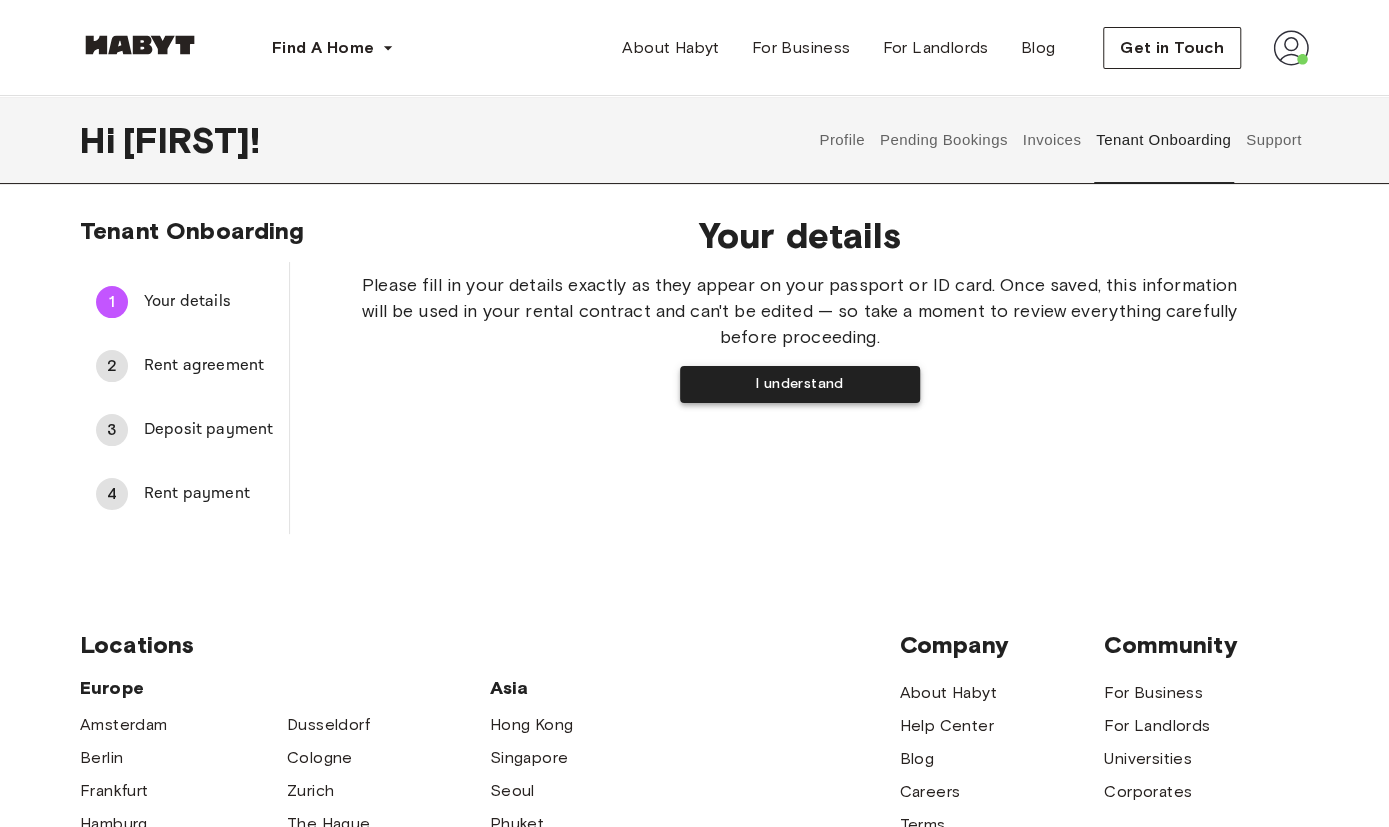 click on "I understand" at bounding box center [800, 384] 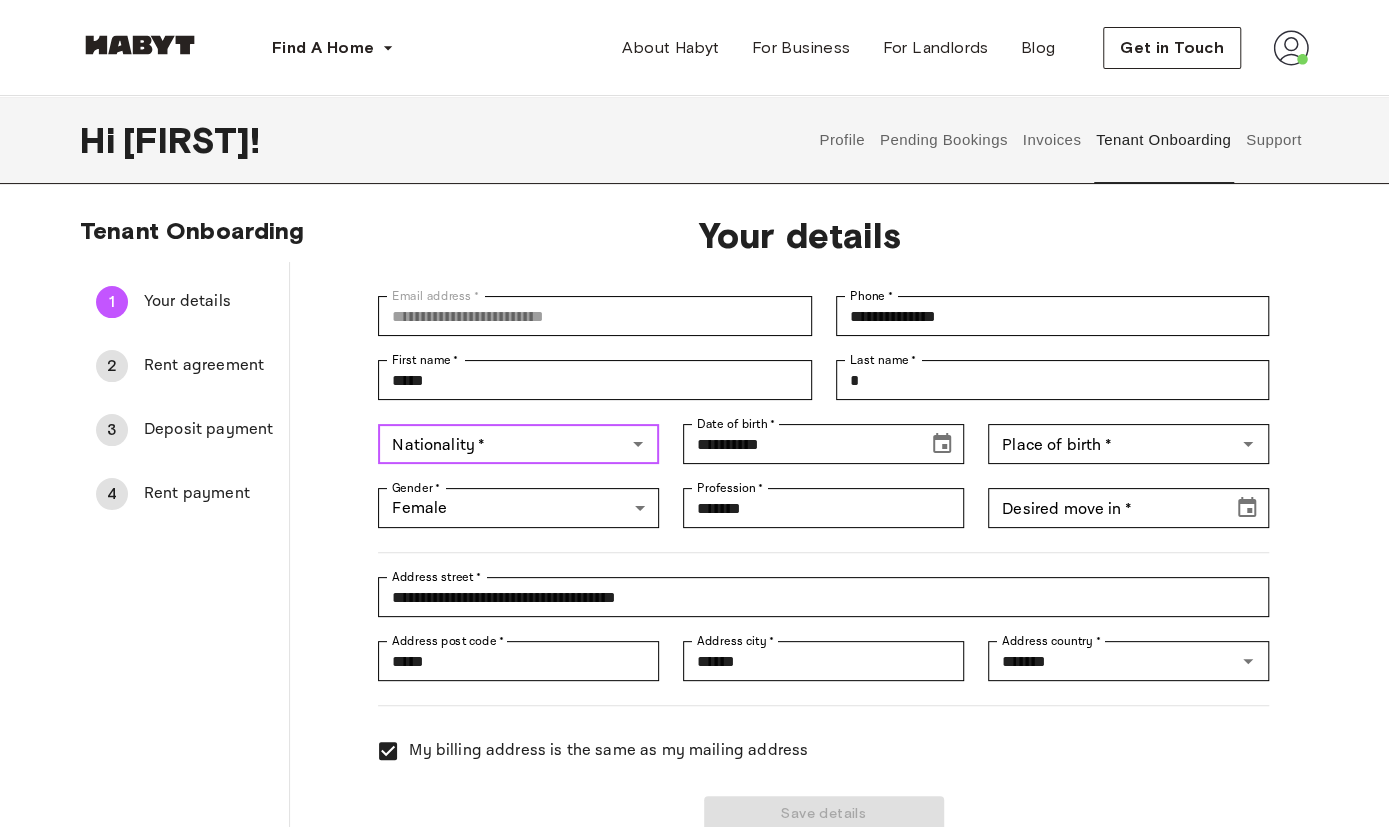click on "Nationality   *" at bounding box center (502, 444) 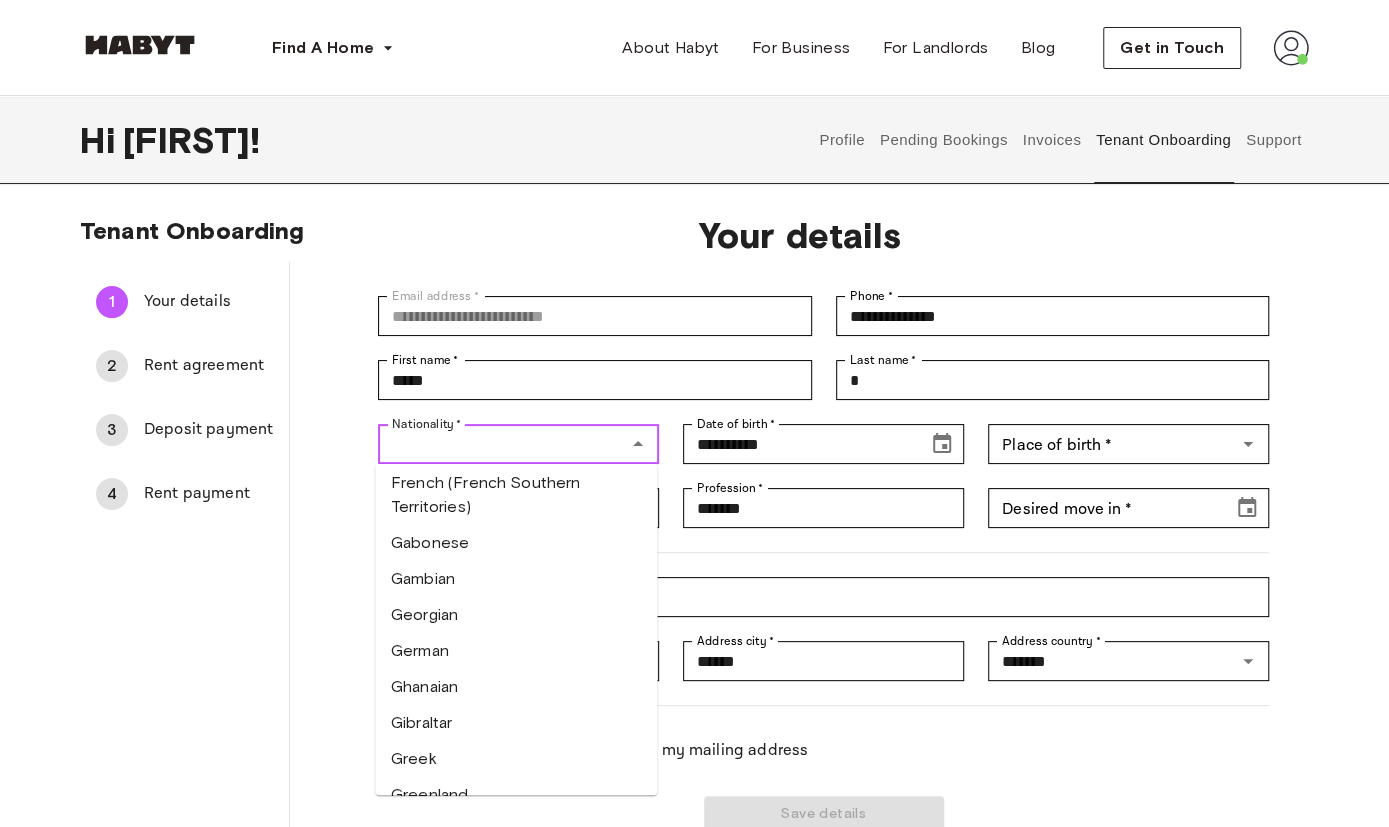 scroll, scrollTop: 2612, scrollLeft: 0, axis: vertical 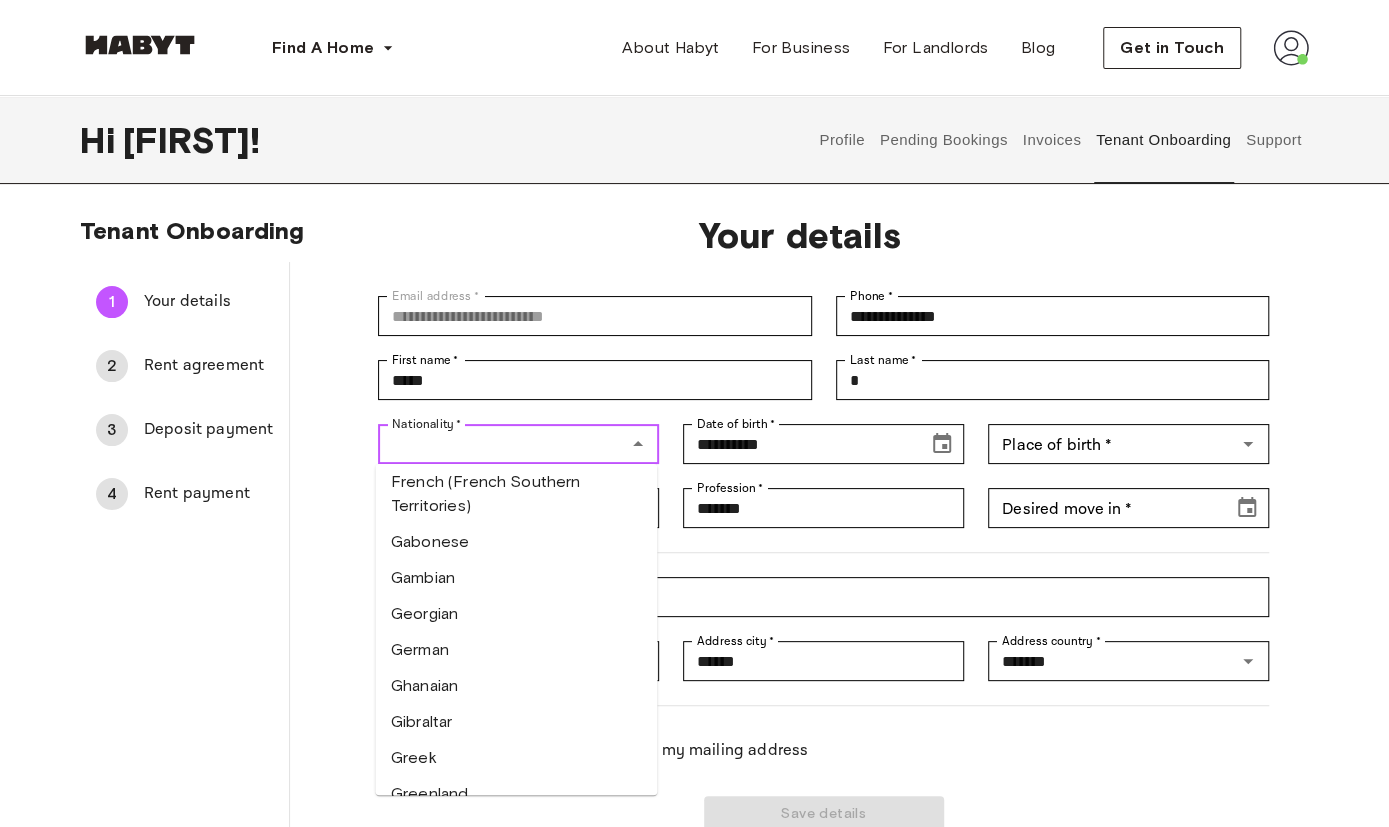 click on "German" at bounding box center [516, 650] 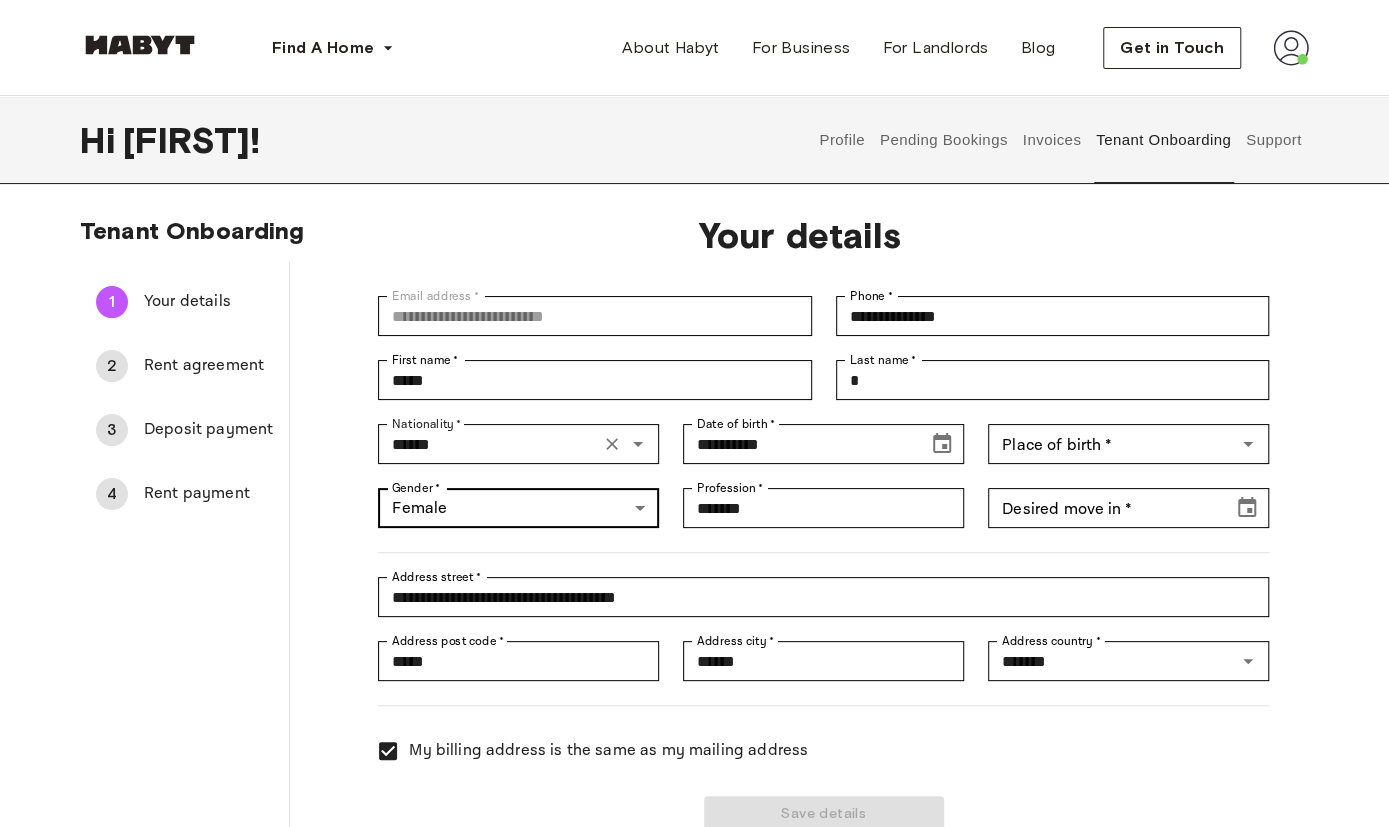 click on "**********" at bounding box center (694, 897) 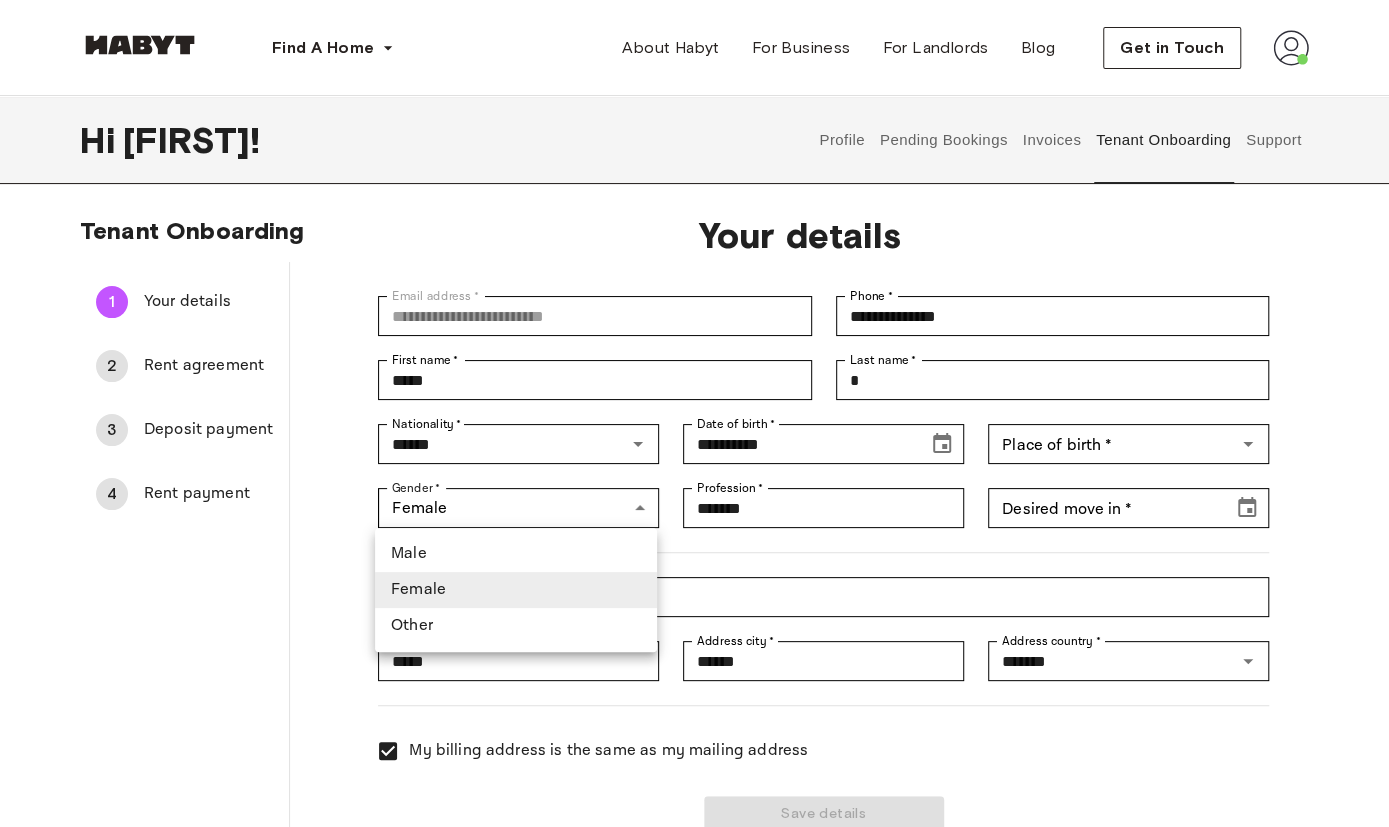 click at bounding box center (694, 413) 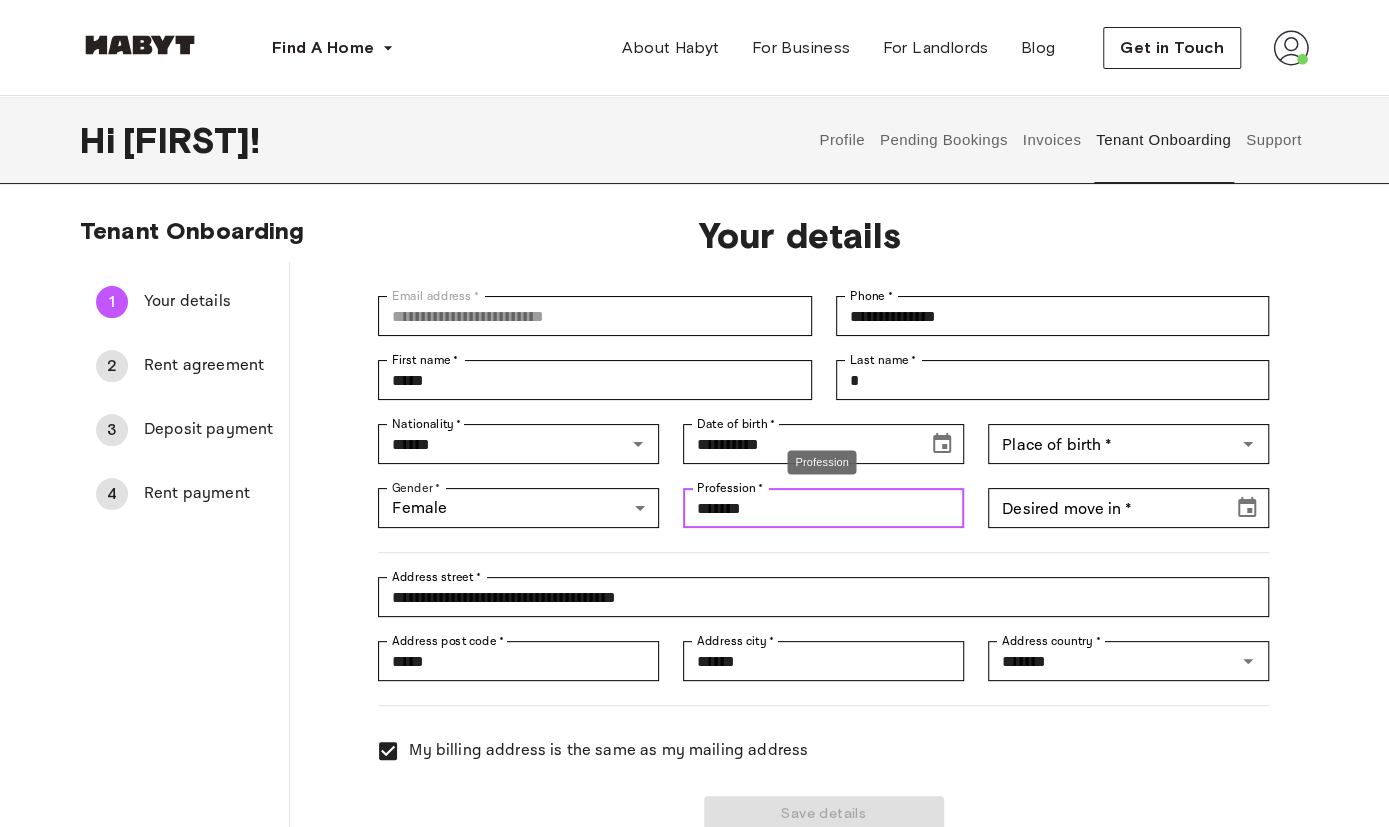 click on "*******" at bounding box center (823, 508) 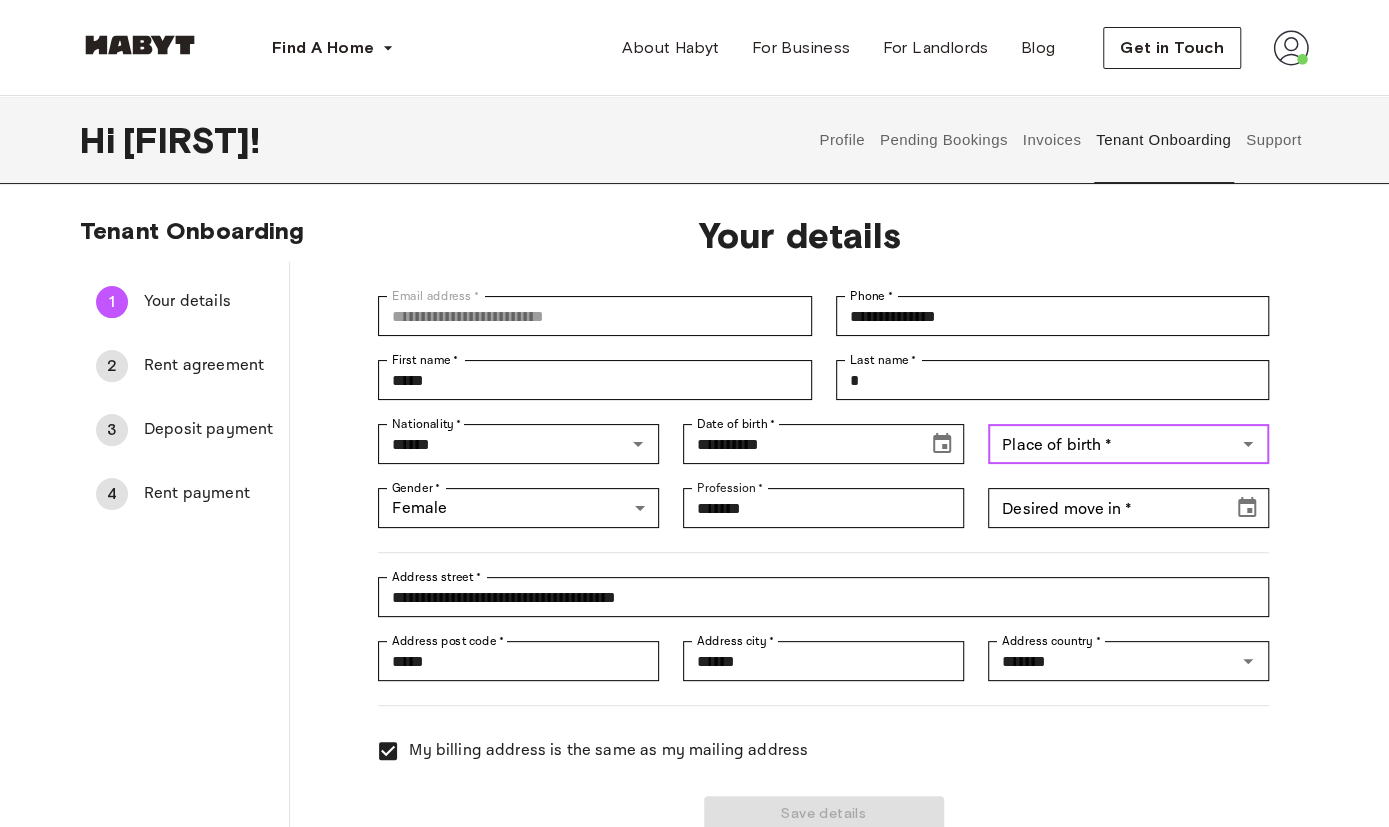 click on "Place of birth   *" at bounding box center [1112, 444] 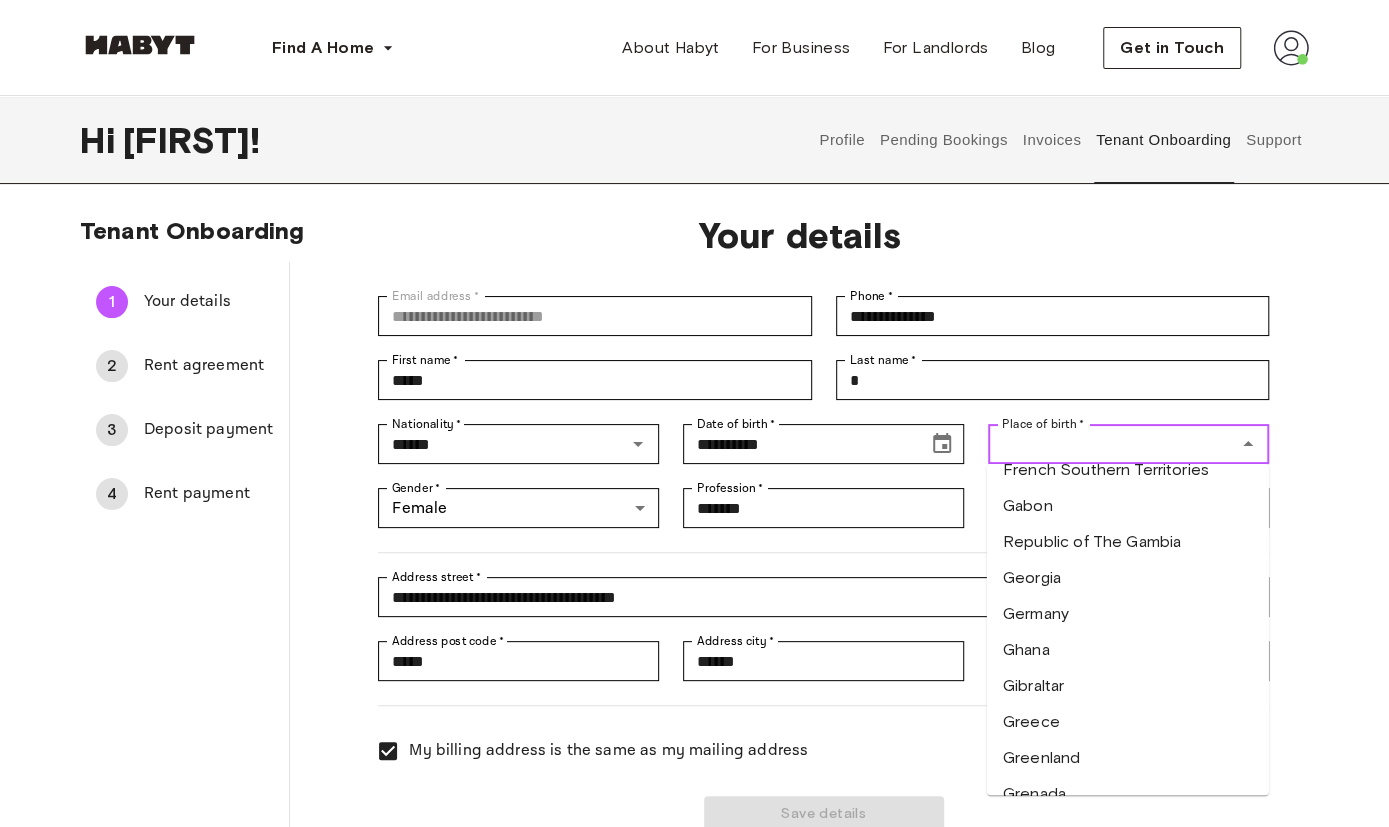scroll, scrollTop: 2745, scrollLeft: 0, axis: vertical 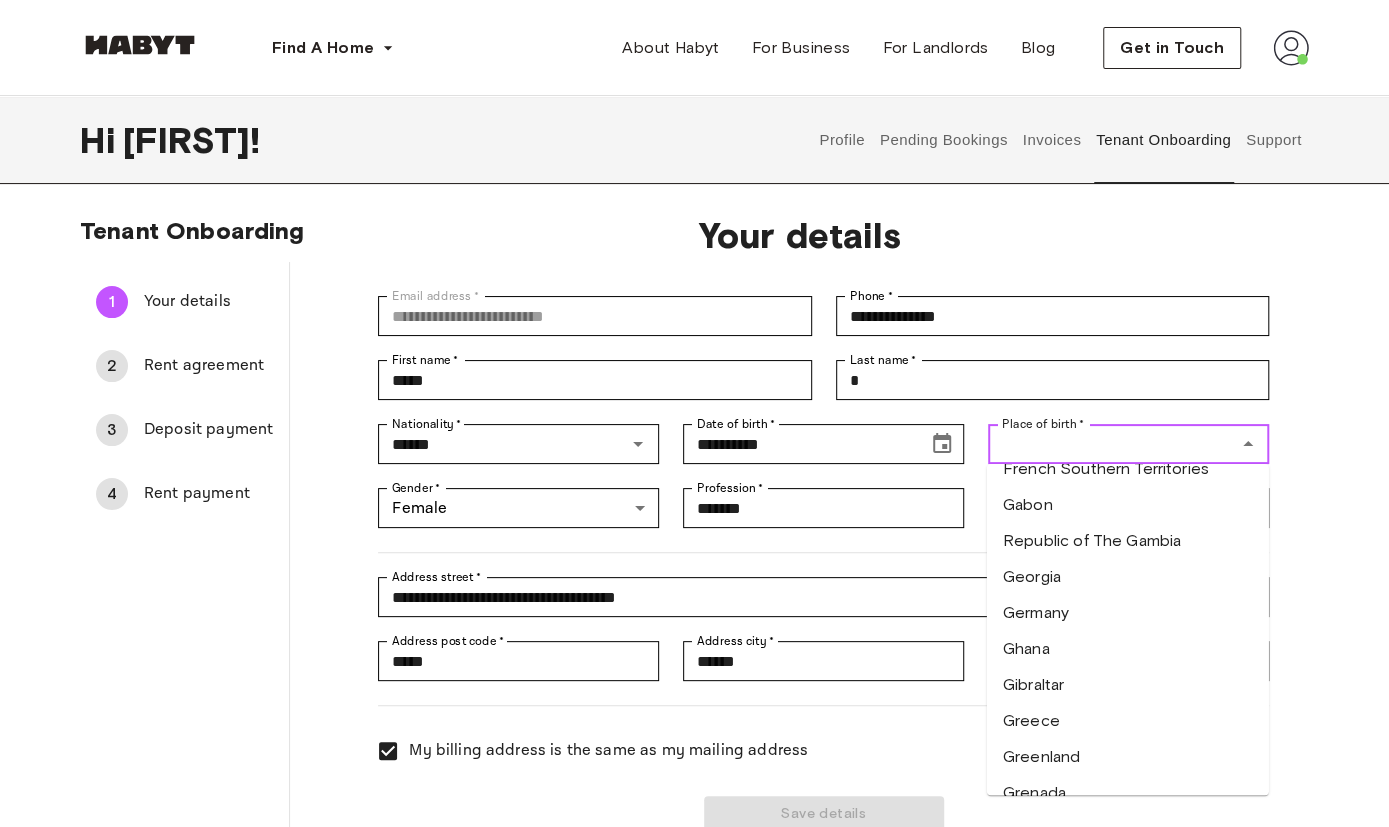 click on "Germany" at bounding box center (1128, 613) 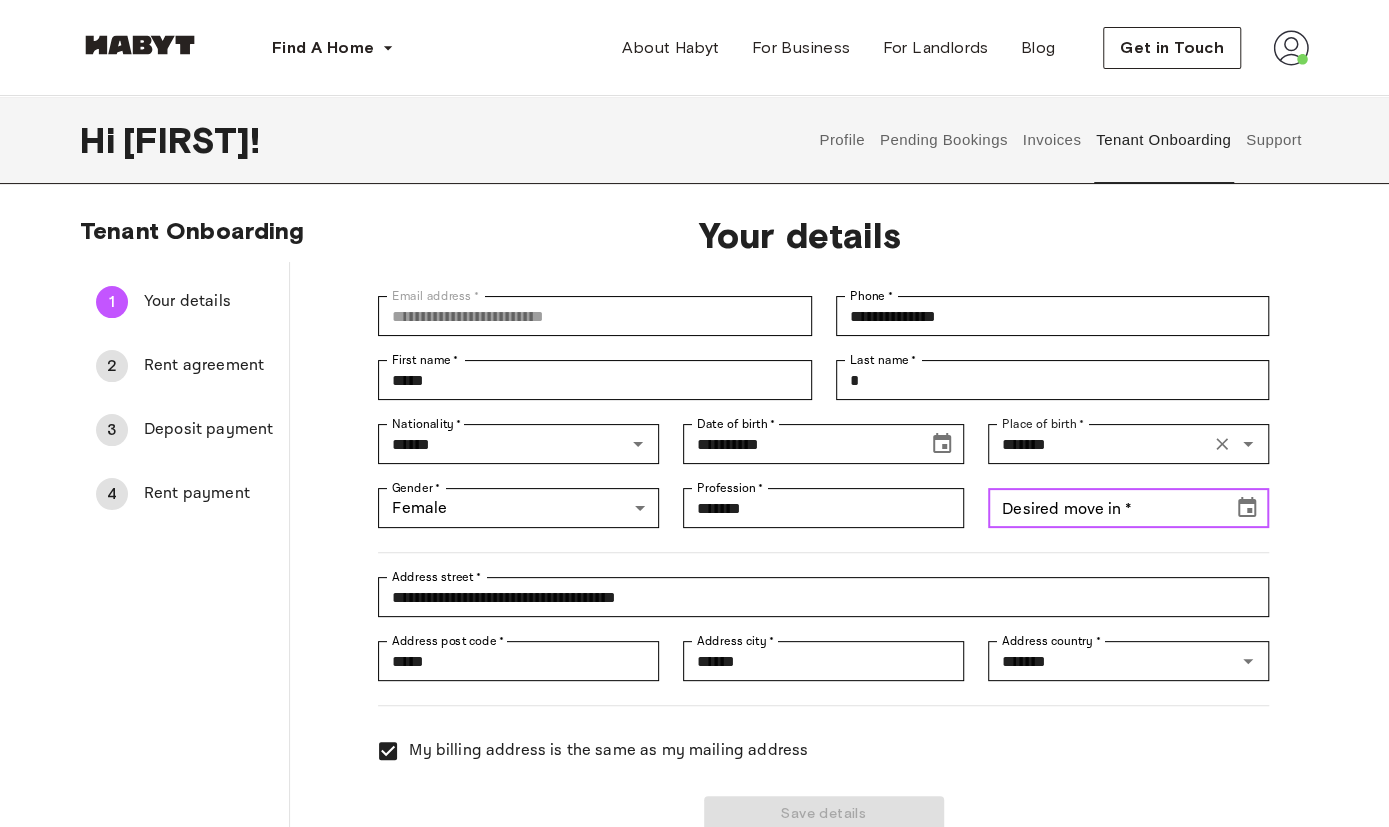 click on "Desired move in   *" at bounding box center [1103, 508] 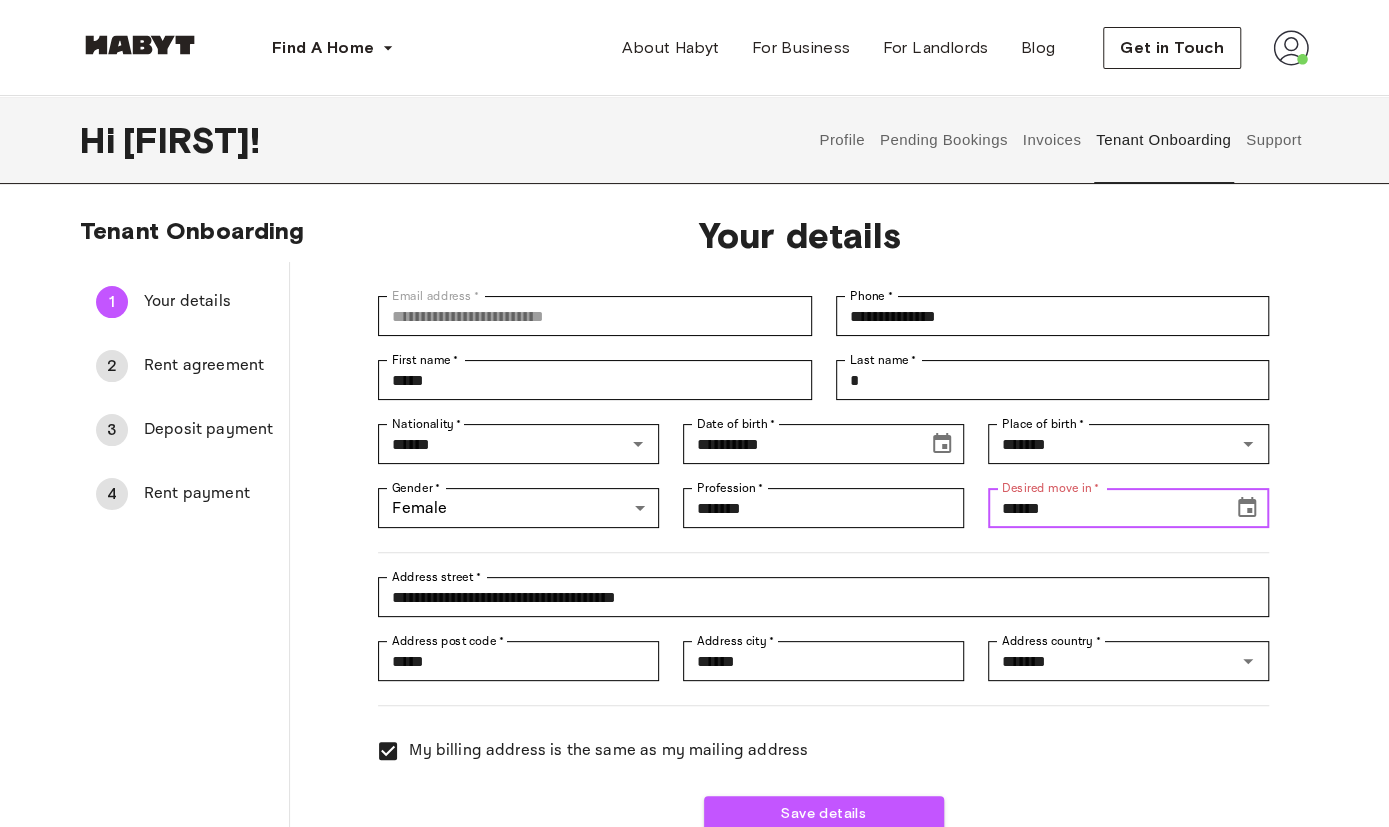 click on "******" at bounding box center [1103, 508] 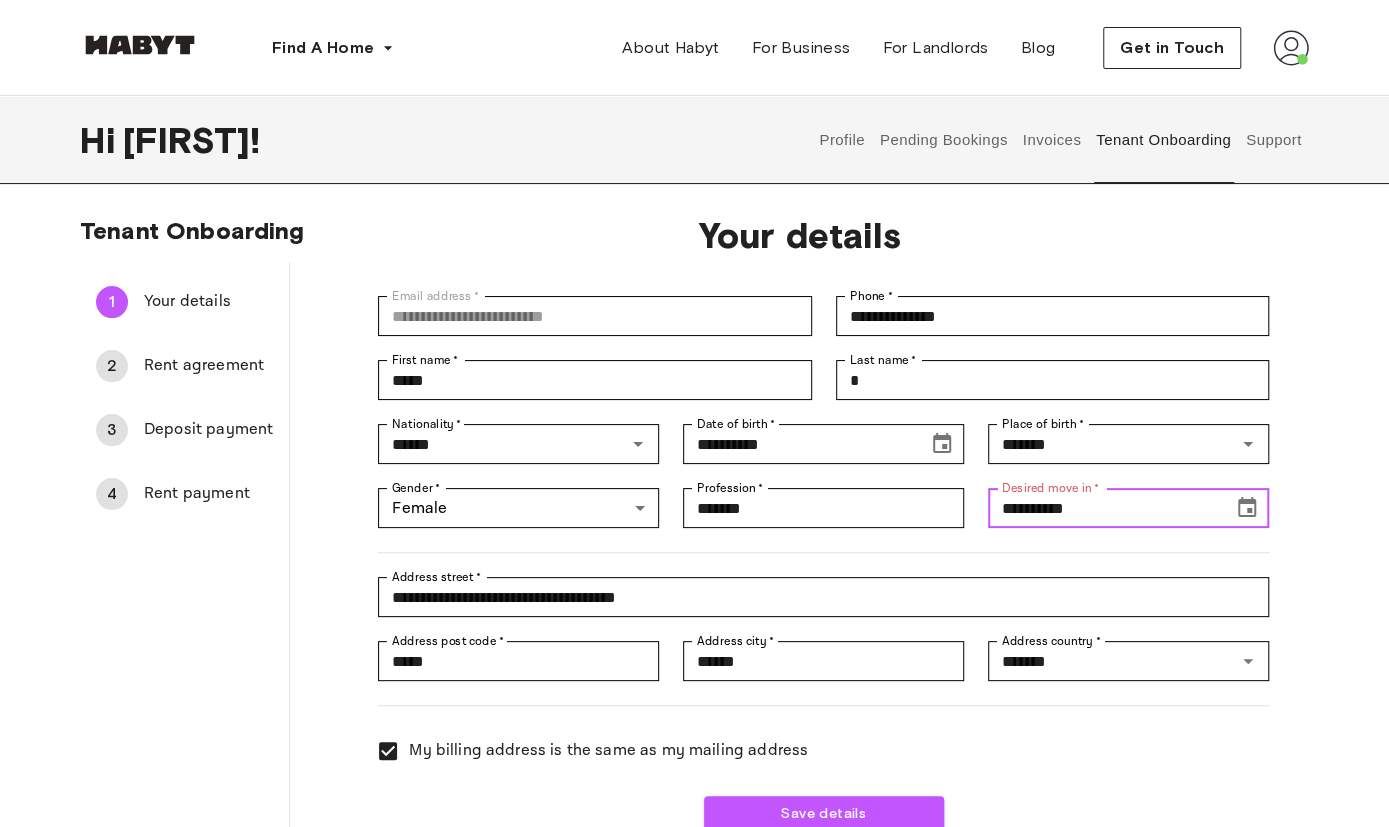 click on "**********" at bounding box center [1103, 508] 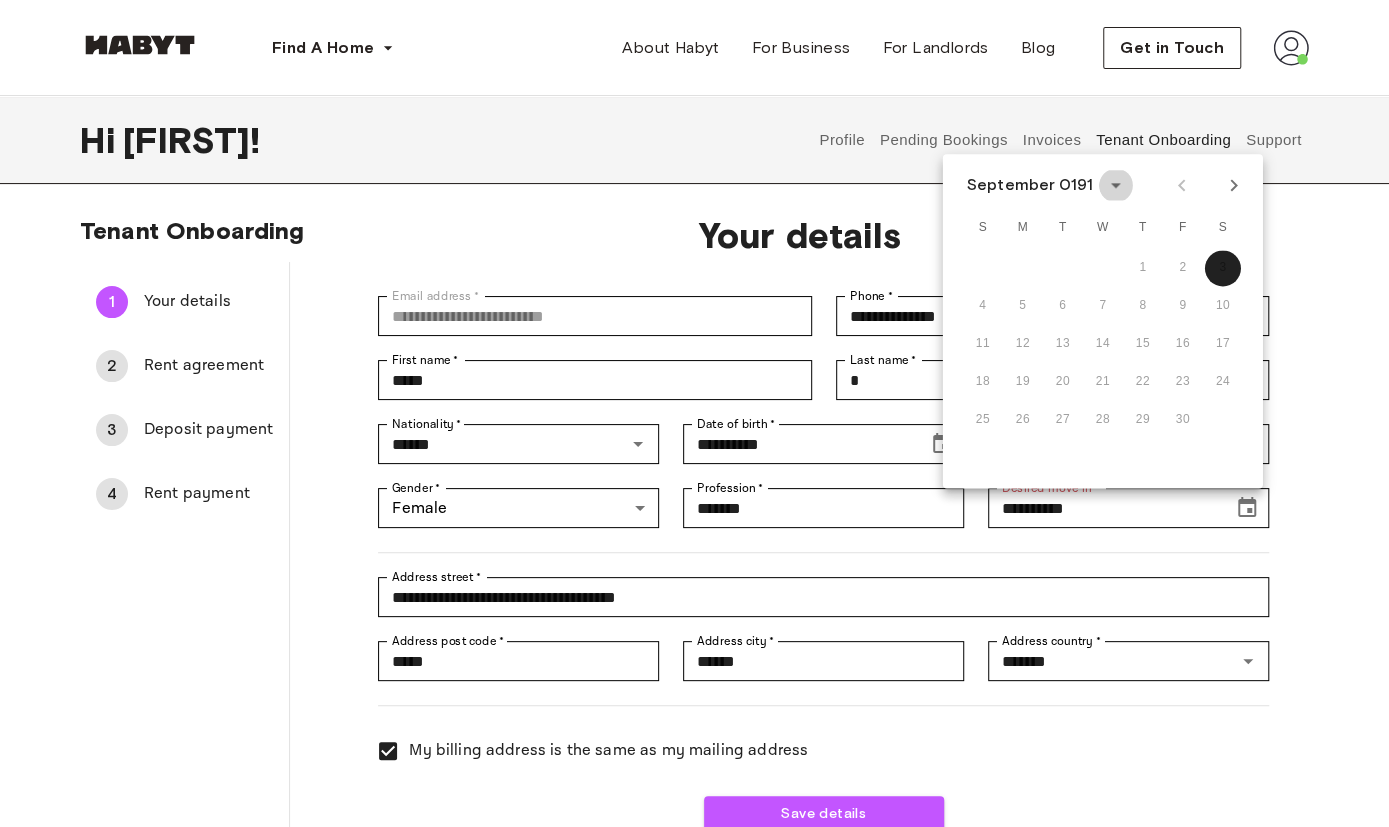 click 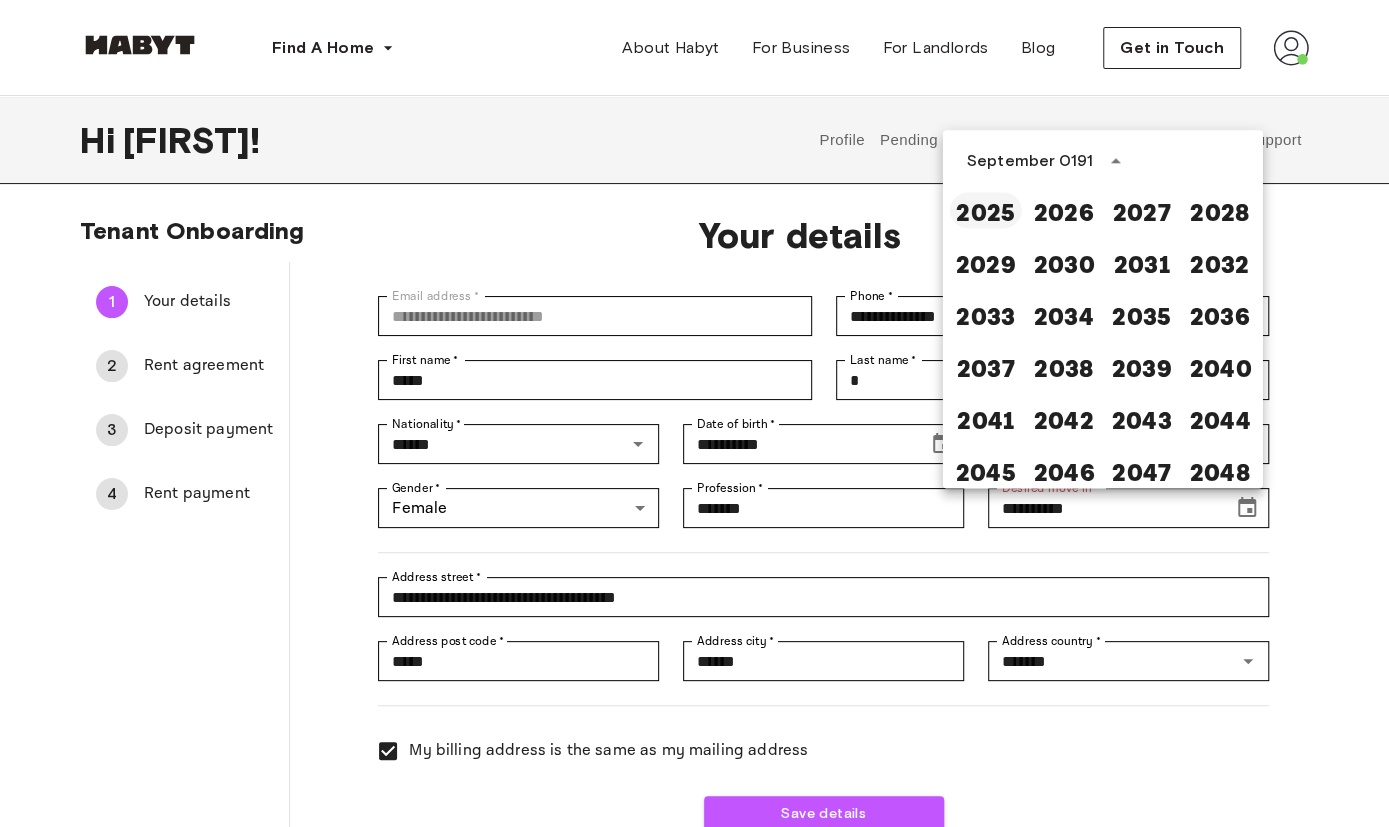 click on "2025" at bounding box center (986, 210) 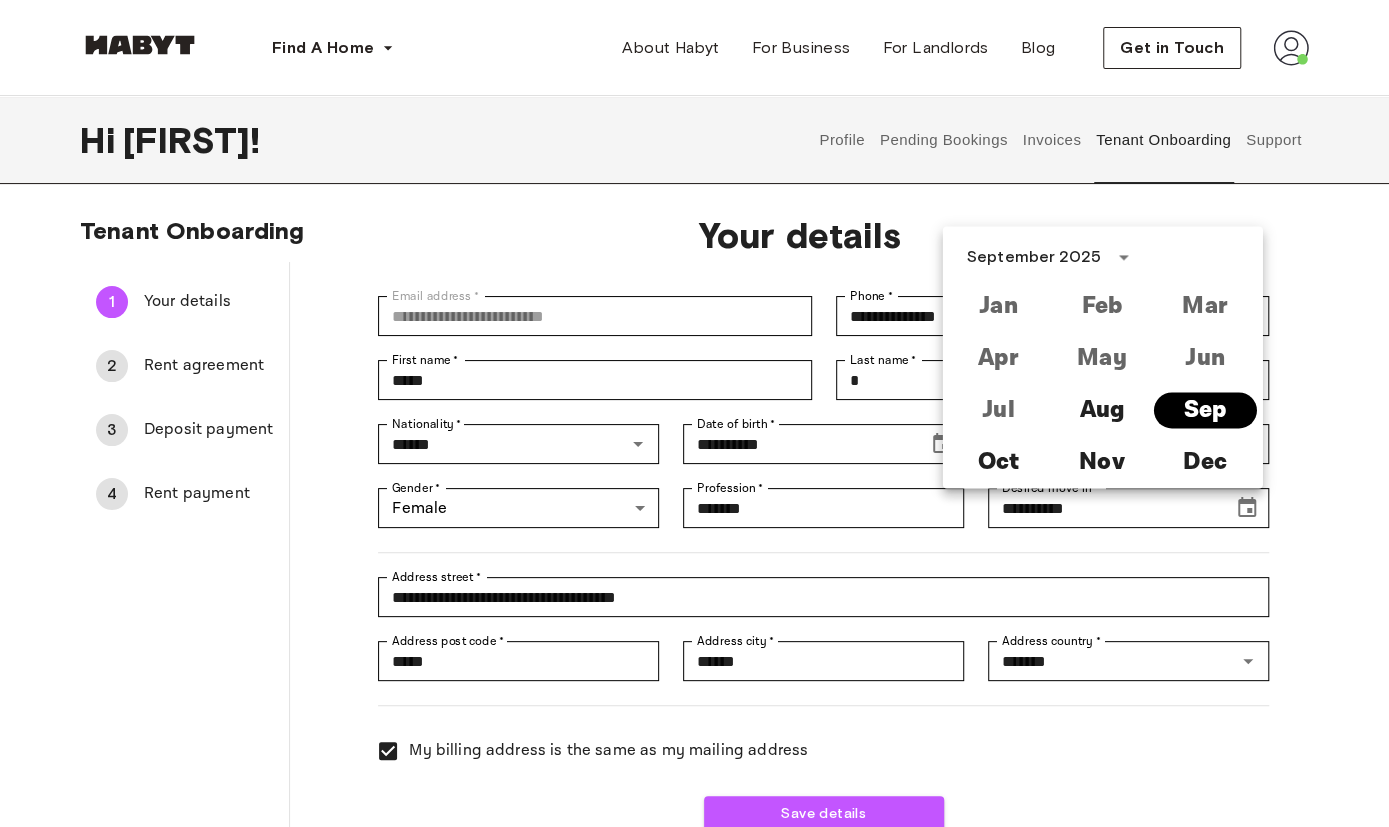 click on "Sep" at bounding box center (1204, 410) 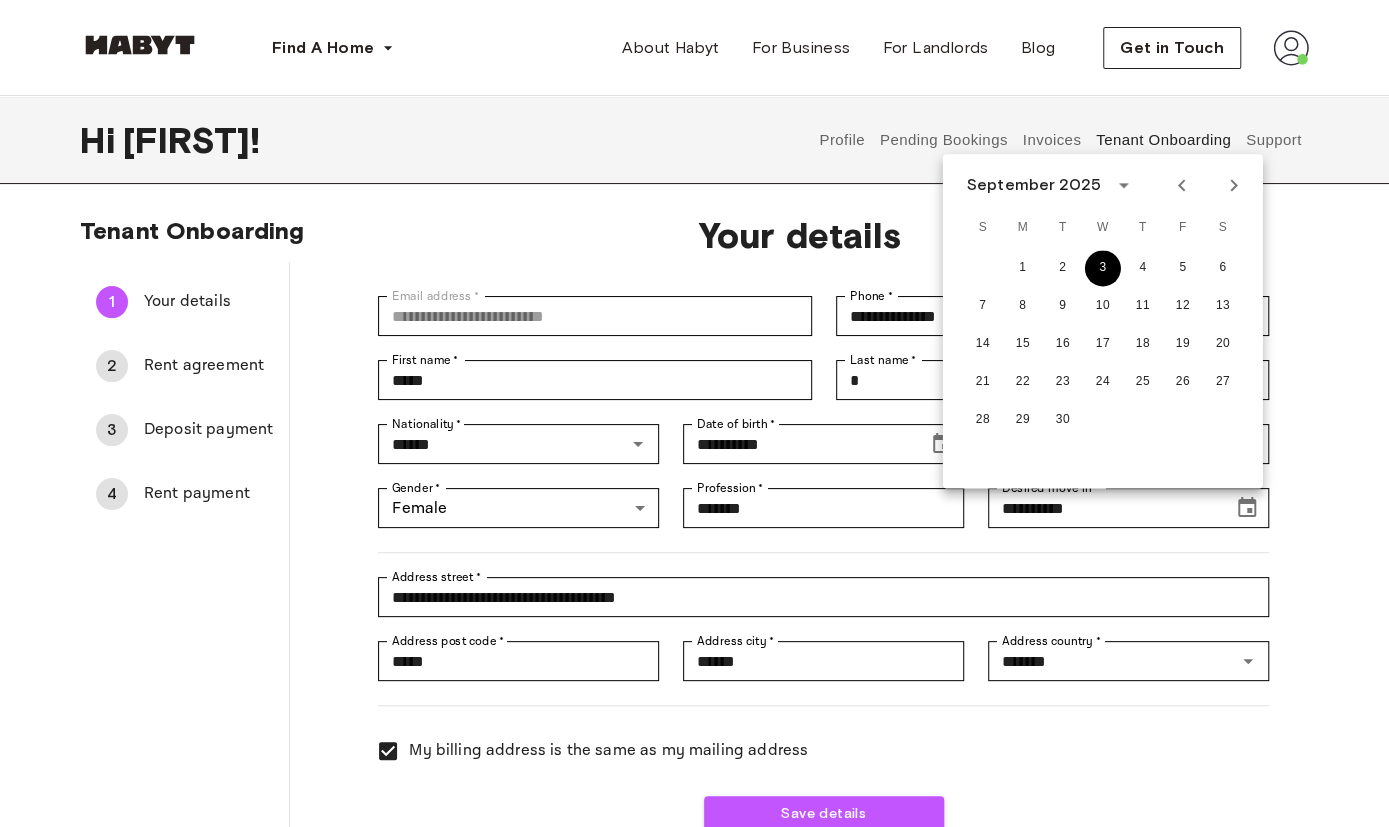 click on "3" at bounding box center [1103, 268] 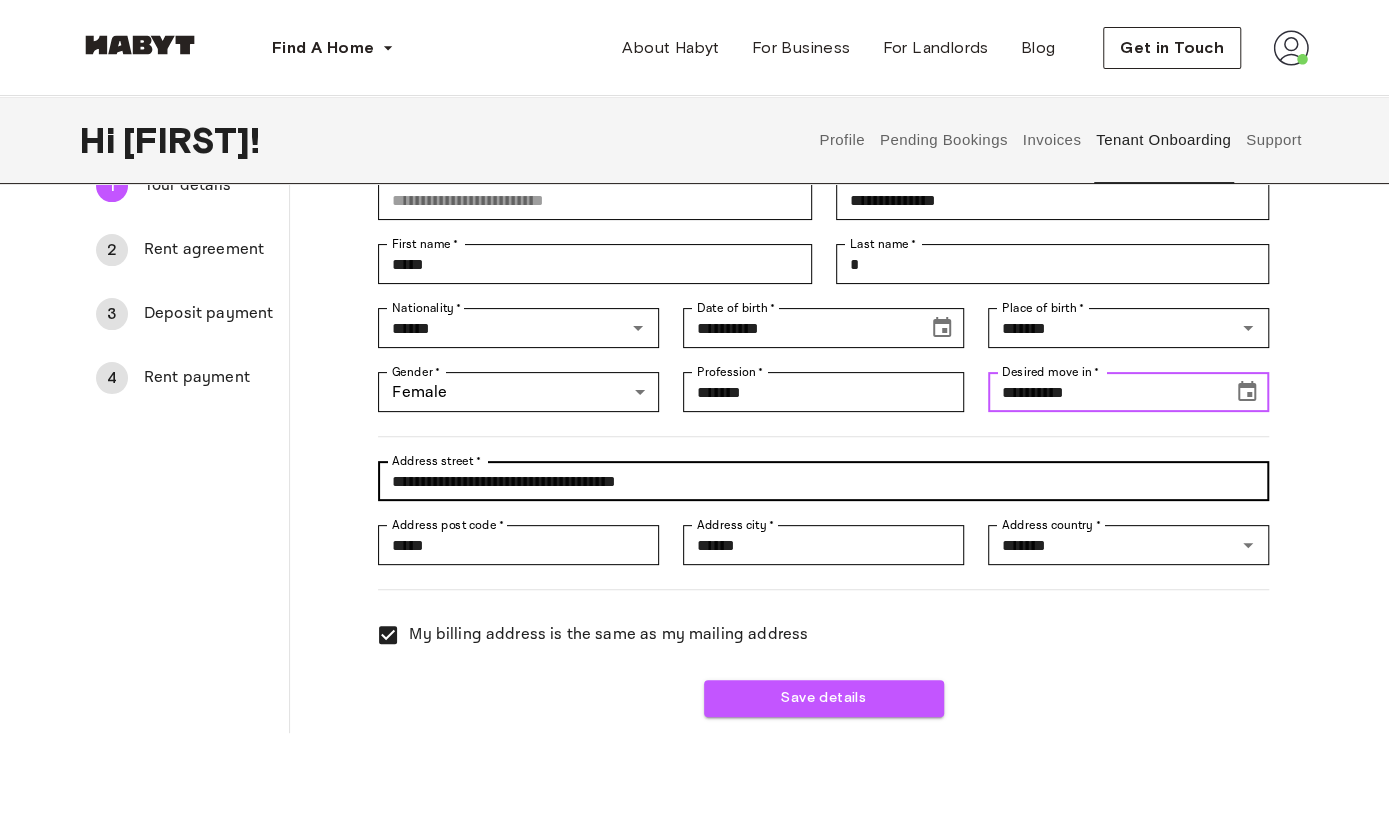 scroll, scrollTop: 130, scrollLeft: 0, axis: vertical 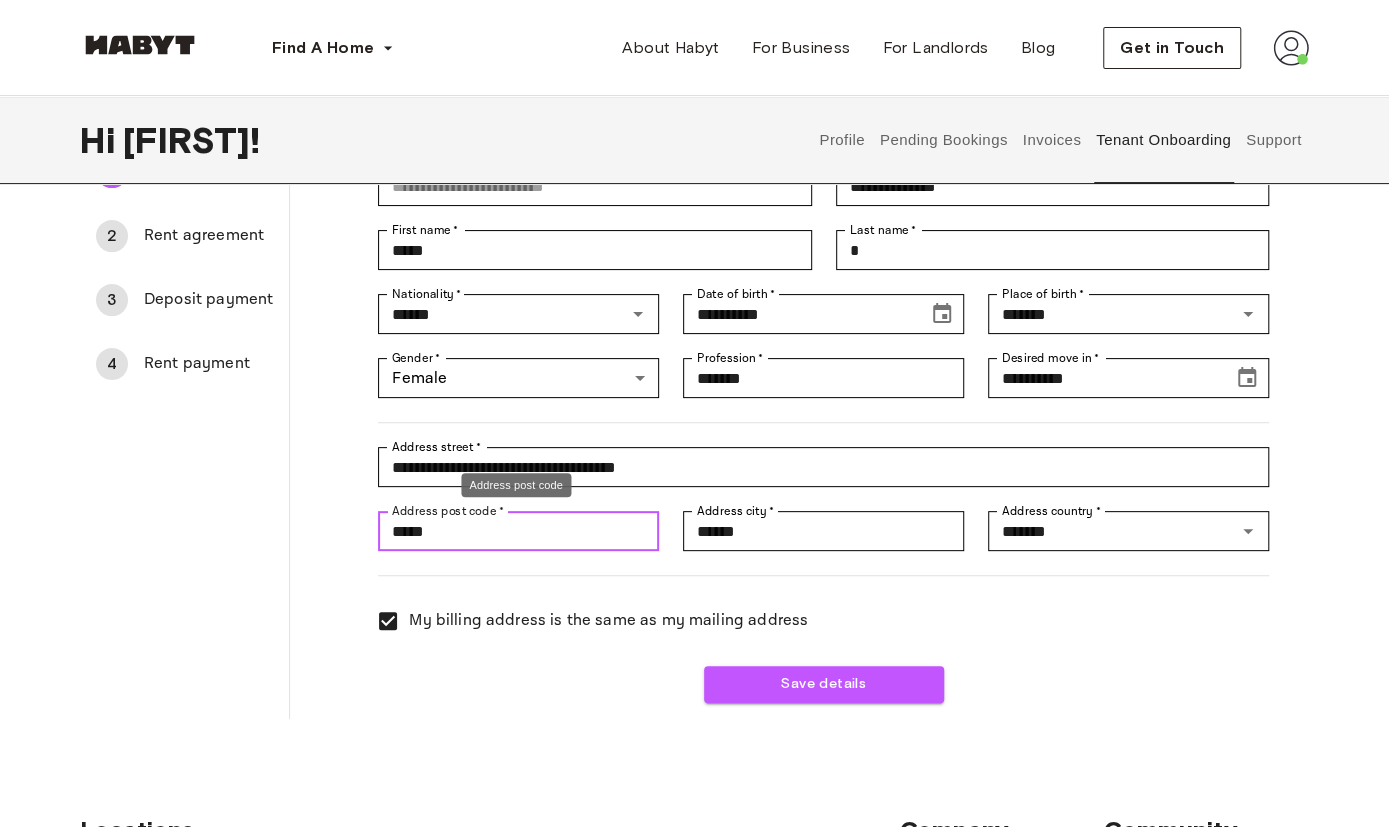click on "*****" at bounding box center [518, 531] 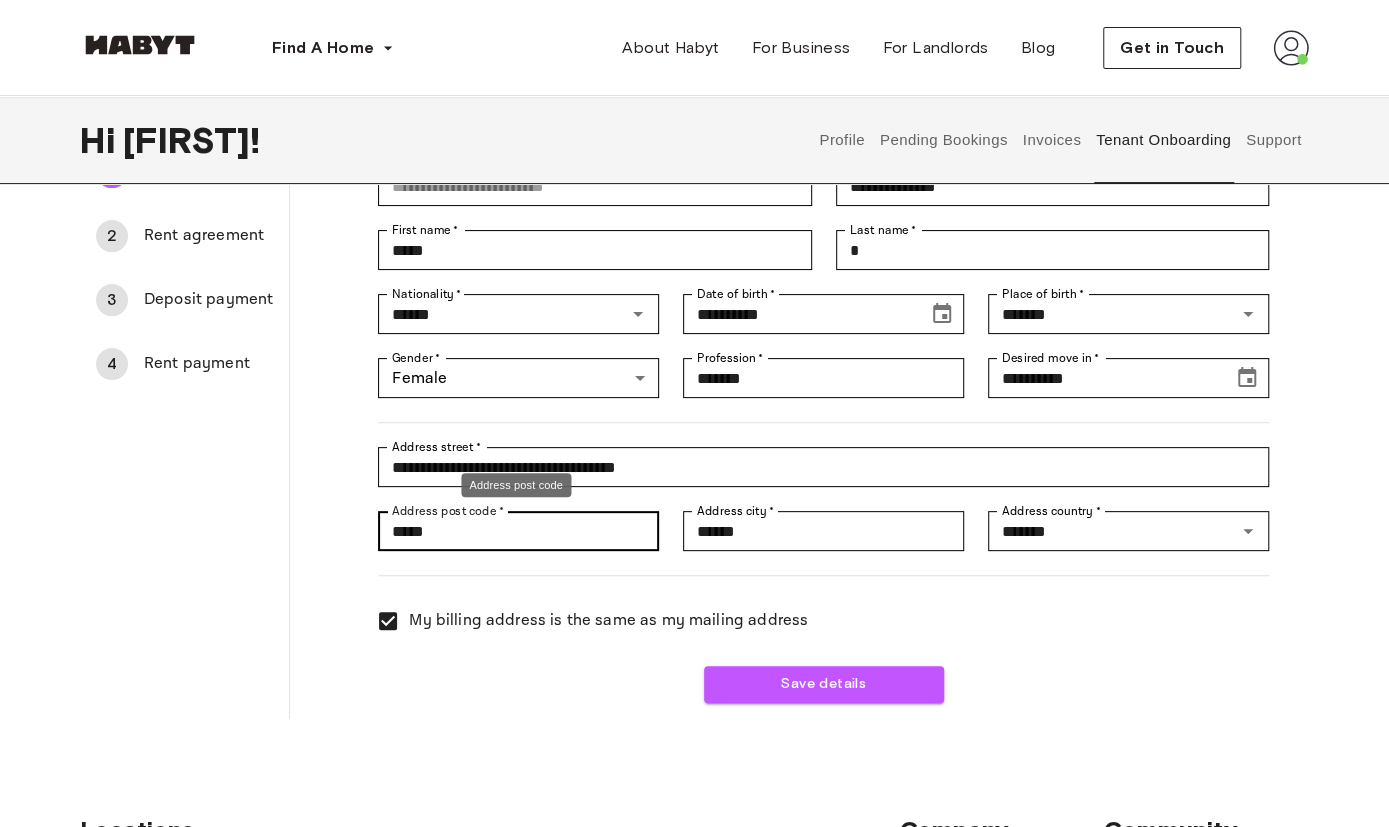 click on "Address post code   *" at bounding box center (448, 511) 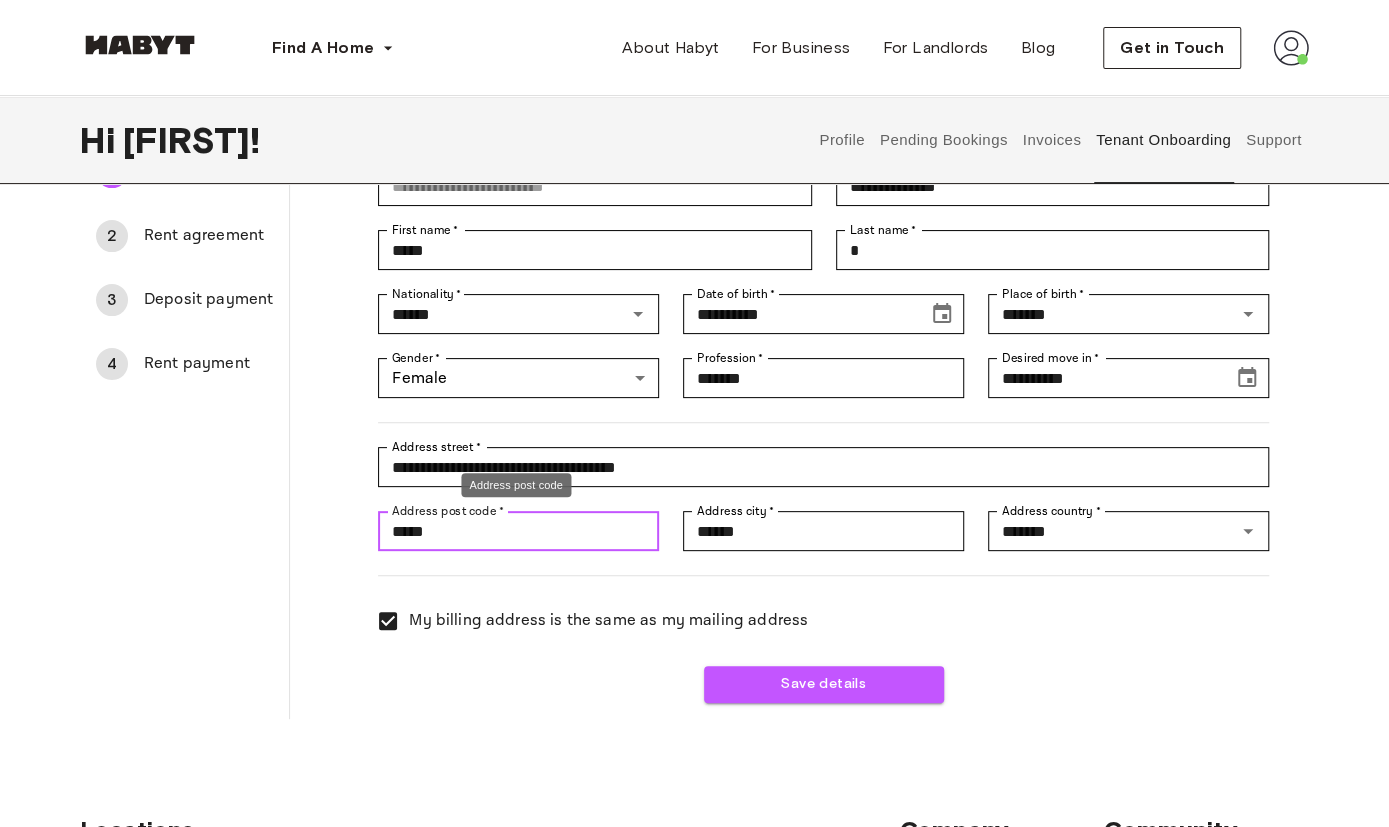 click on "*****" at bounding box center [518, 531] 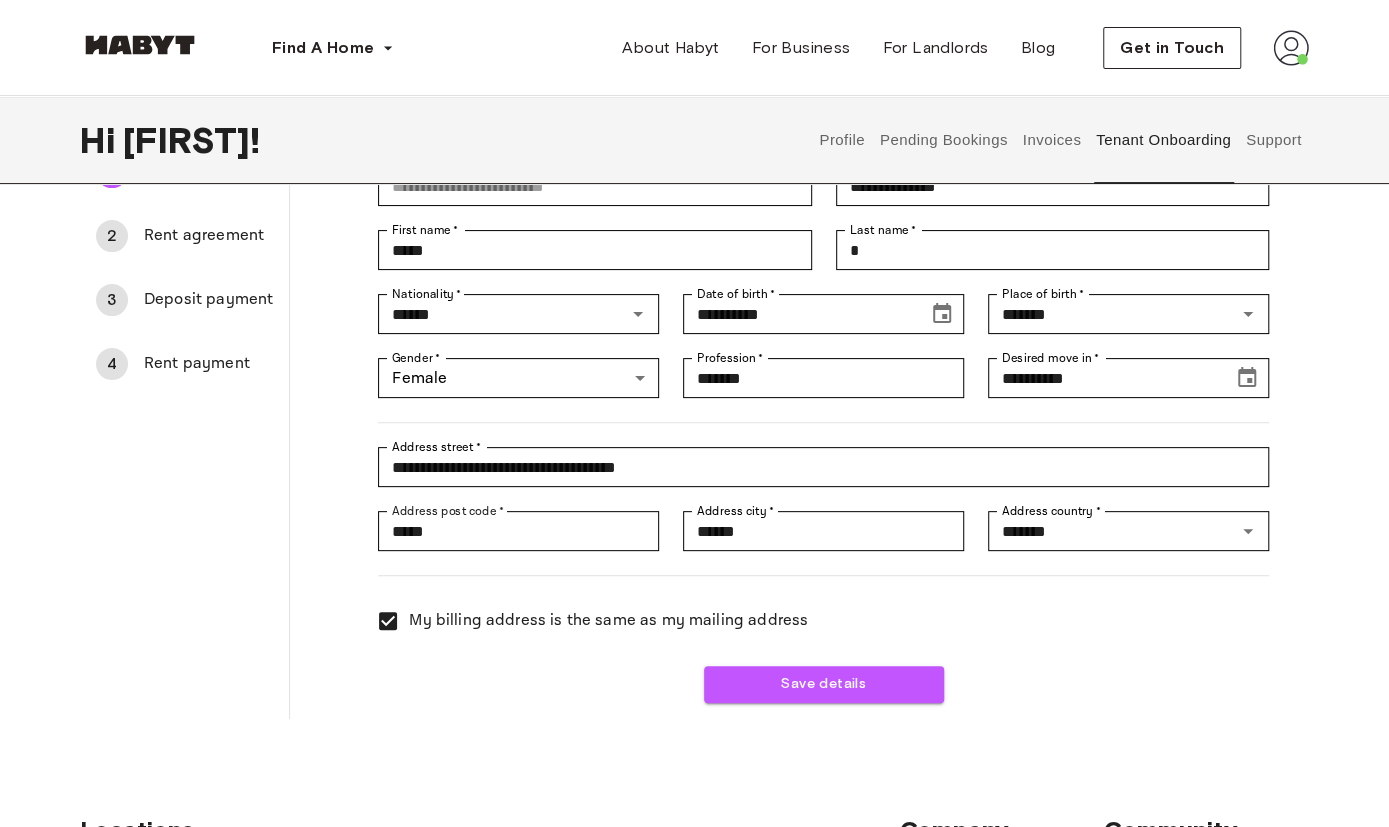 click at bounding box center (811, 410) 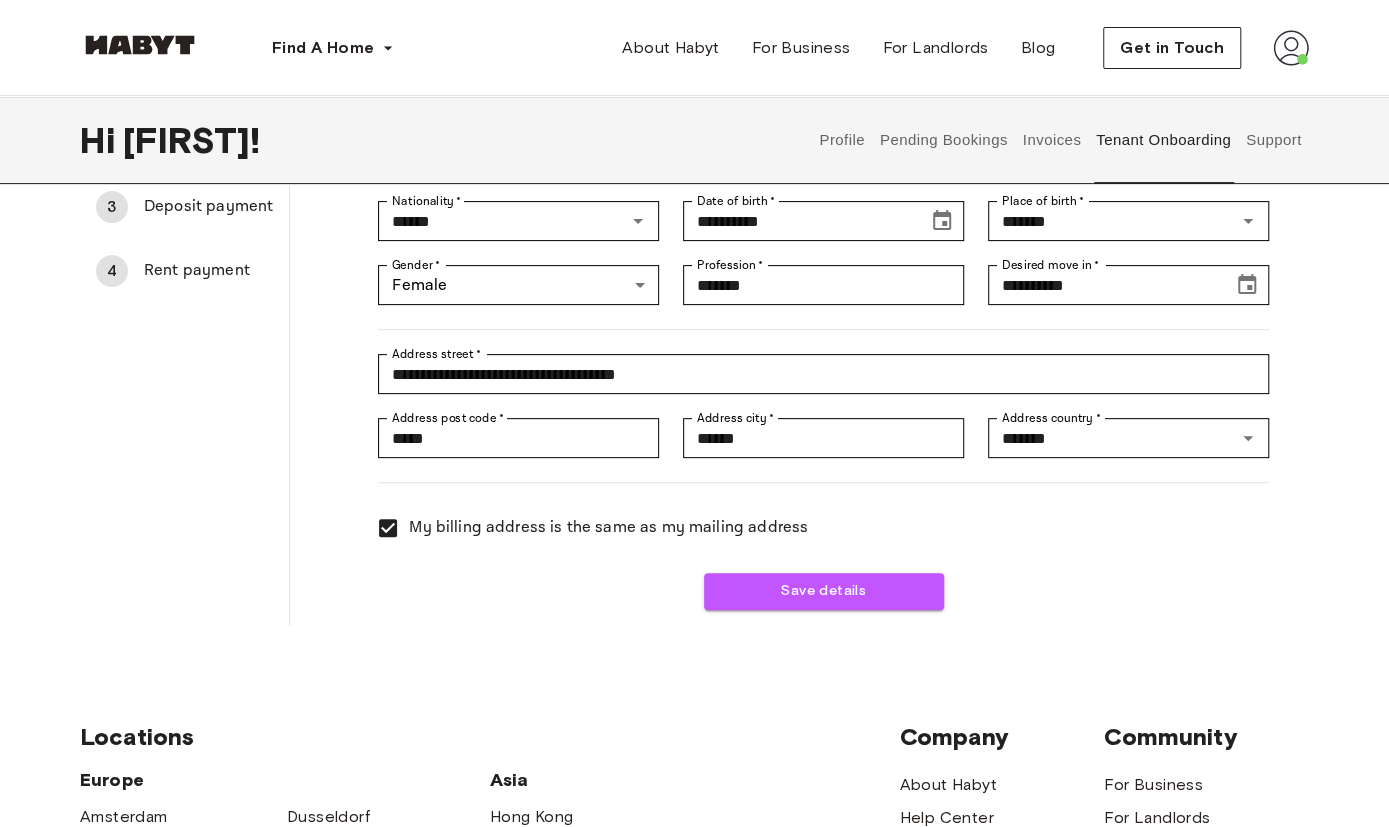 scroll, scrollTop: 224, scrollLeft: 0, axis: vertical 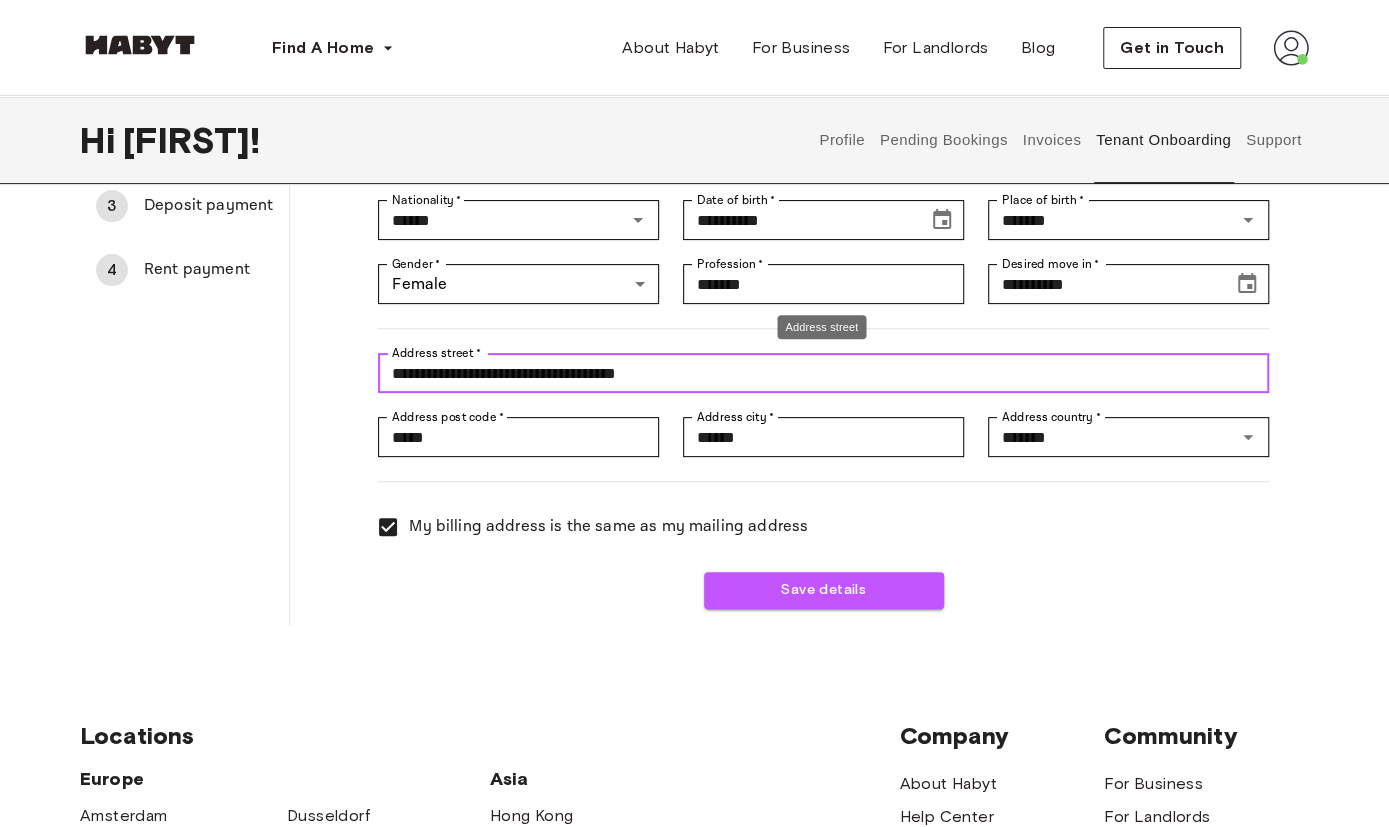 click on "**********" at bounding box center (823, 373) 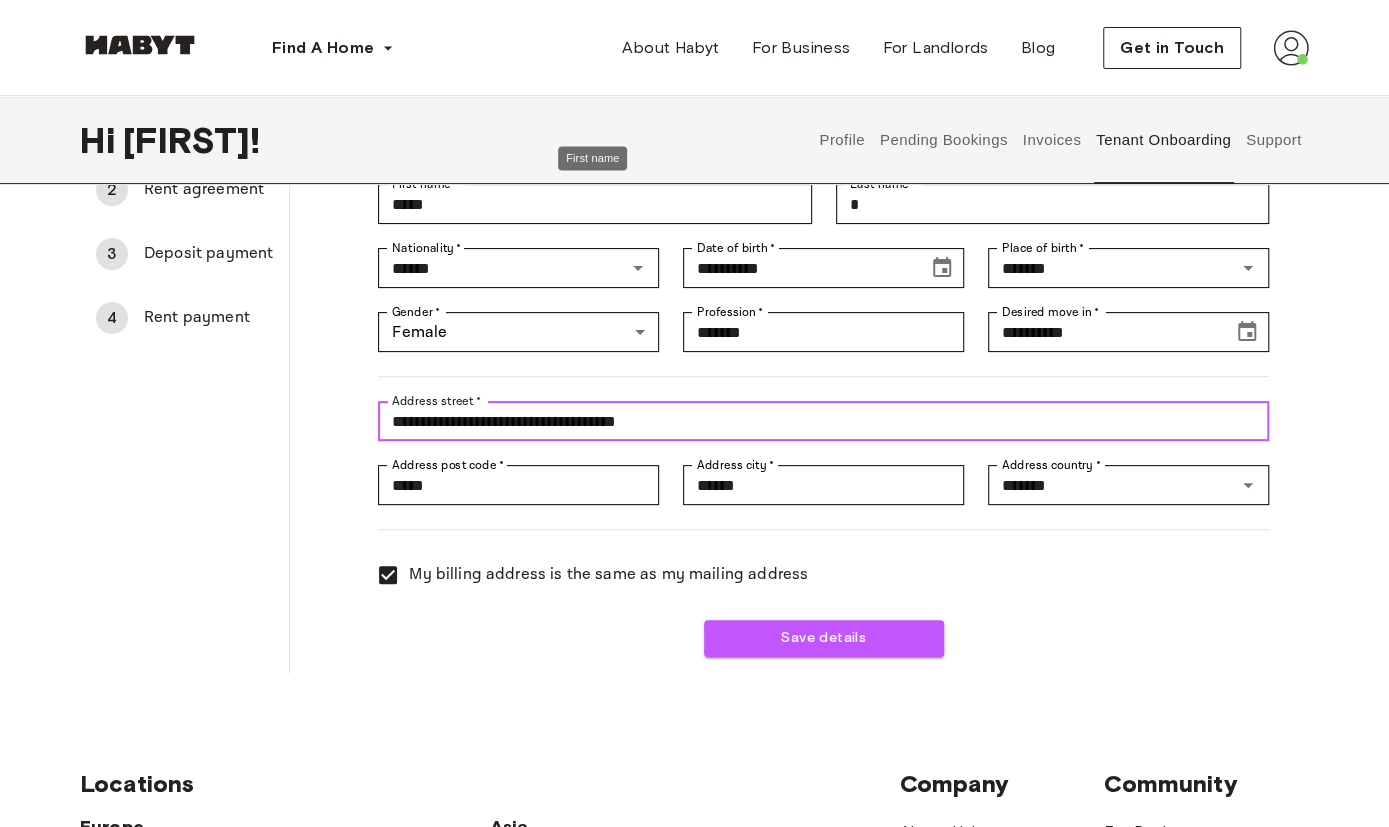 scroll, scrollTop: 177, scrollLeft: 0, axis: vertical 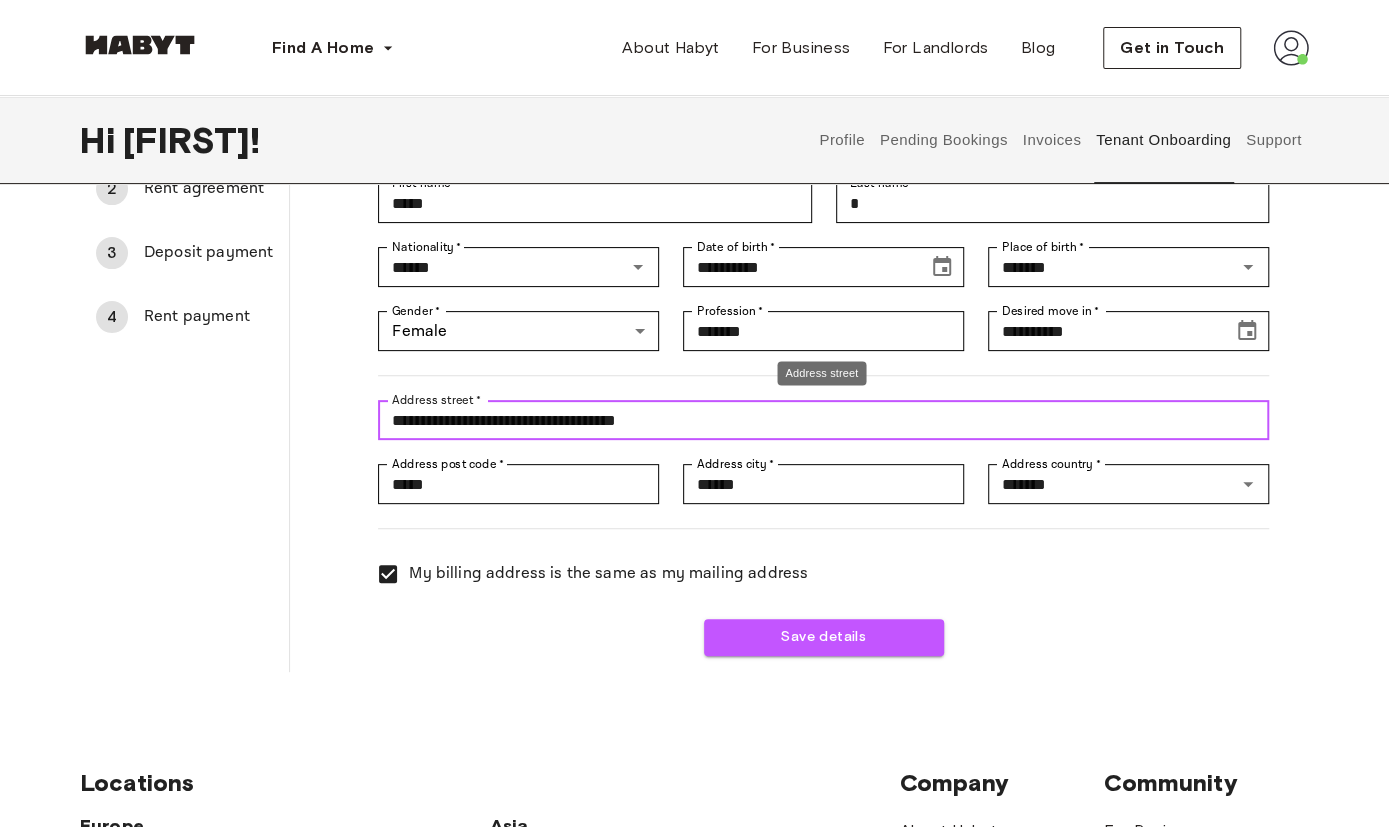 drag, startPoint x: 653, startPoint y: 416, endPoint x: 377, endPoint y: 401, distance: 276.40732 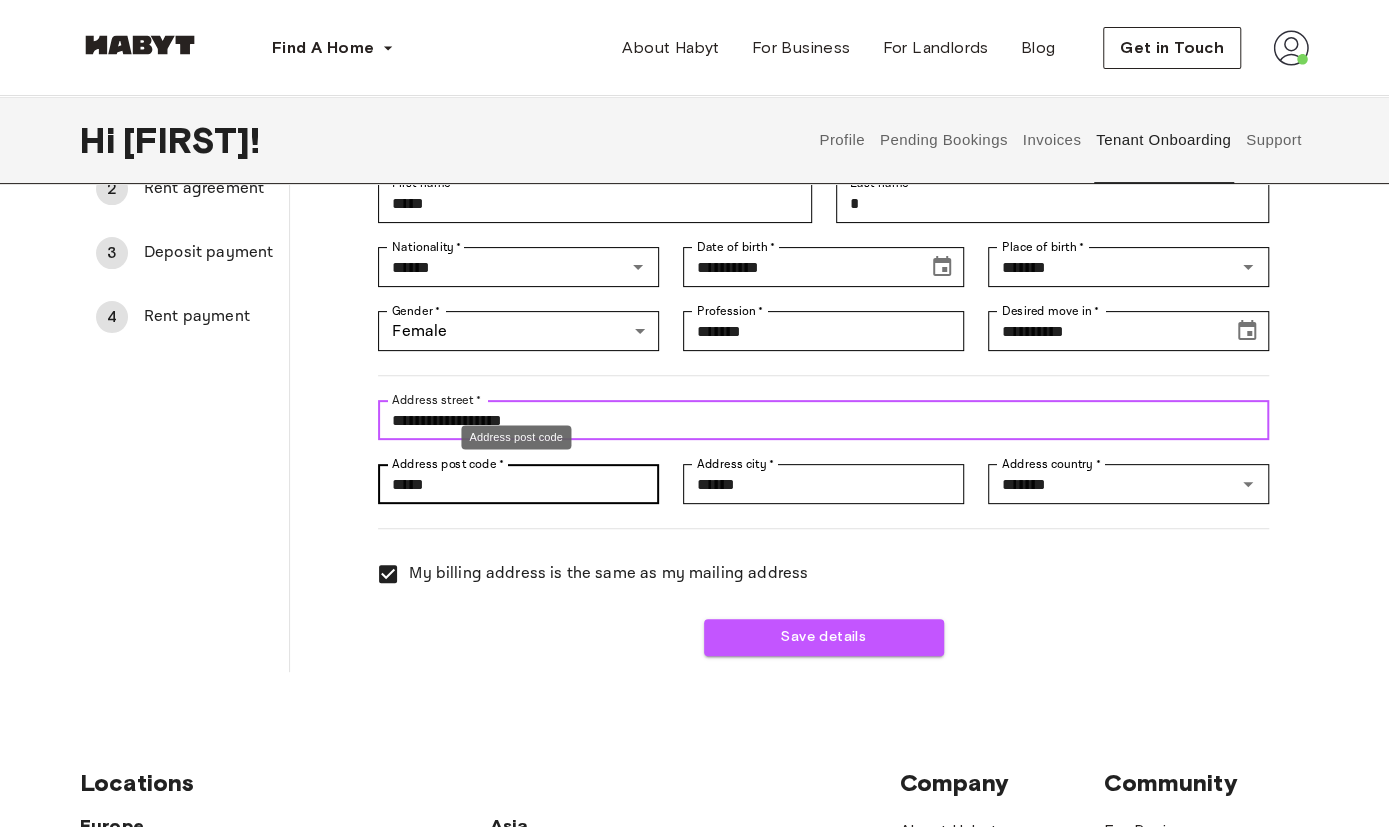 type on "**********" 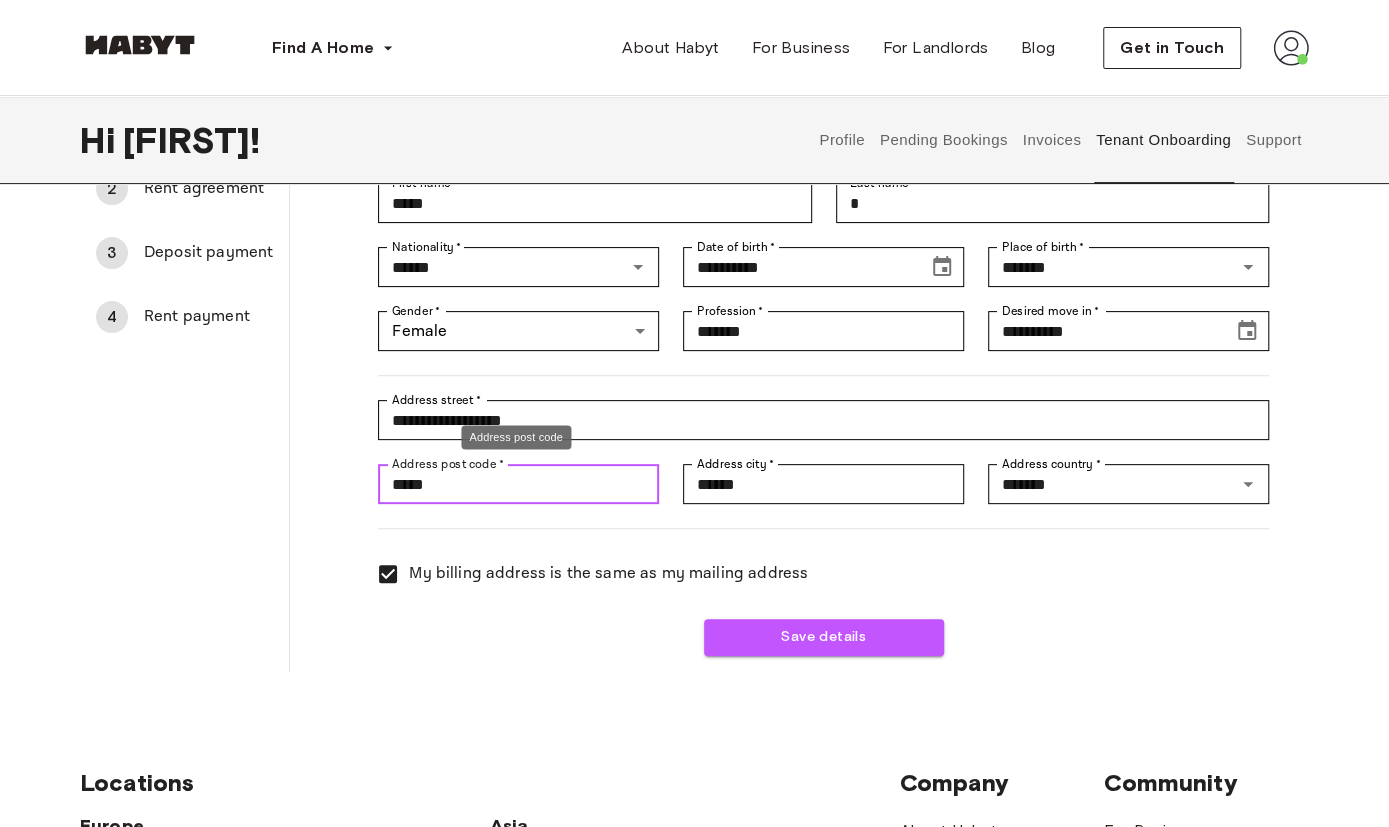 drag, startPoint x: 435, startPoint y: 480, endPoint x: 371, endPoint y: 487, distance: 64.381676 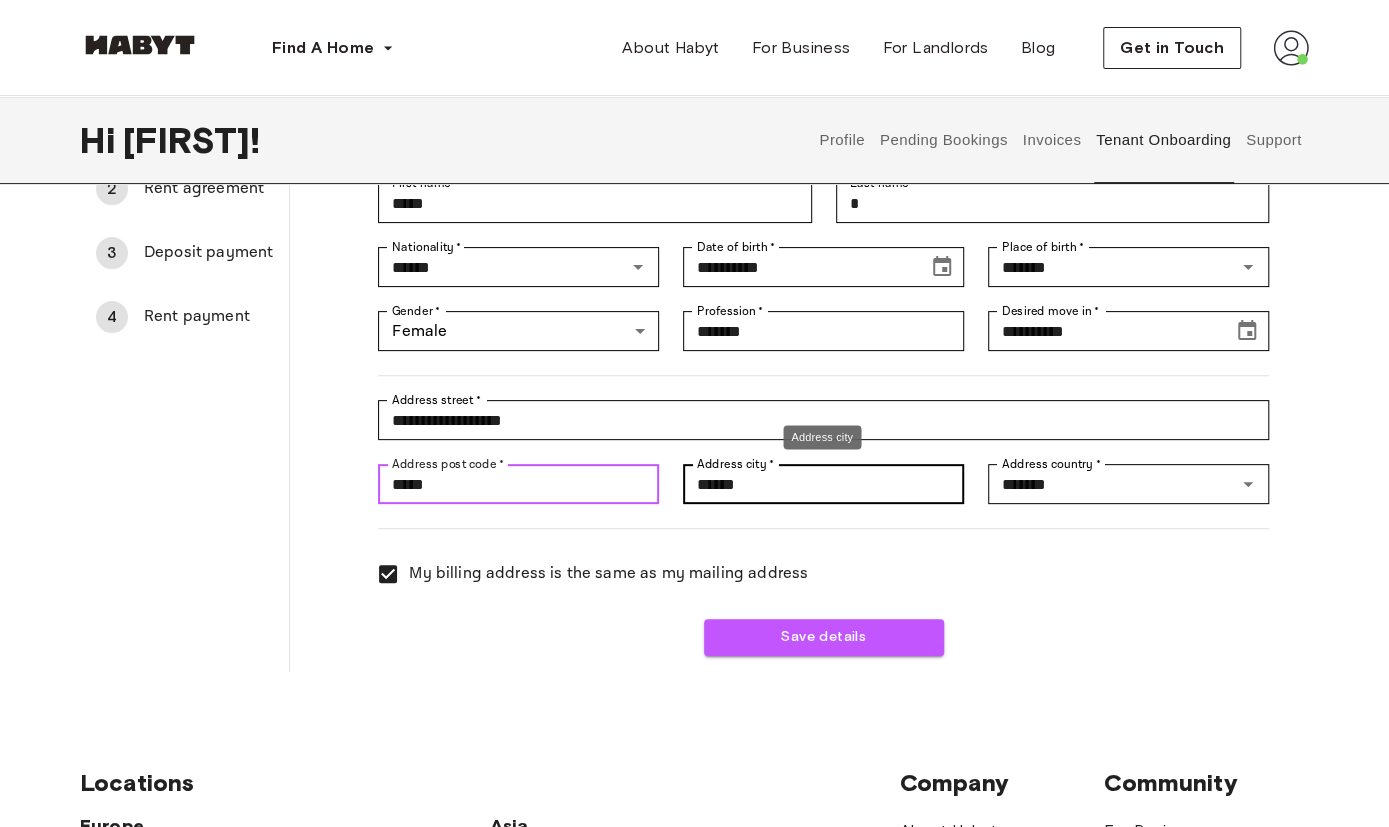 type on "*****" 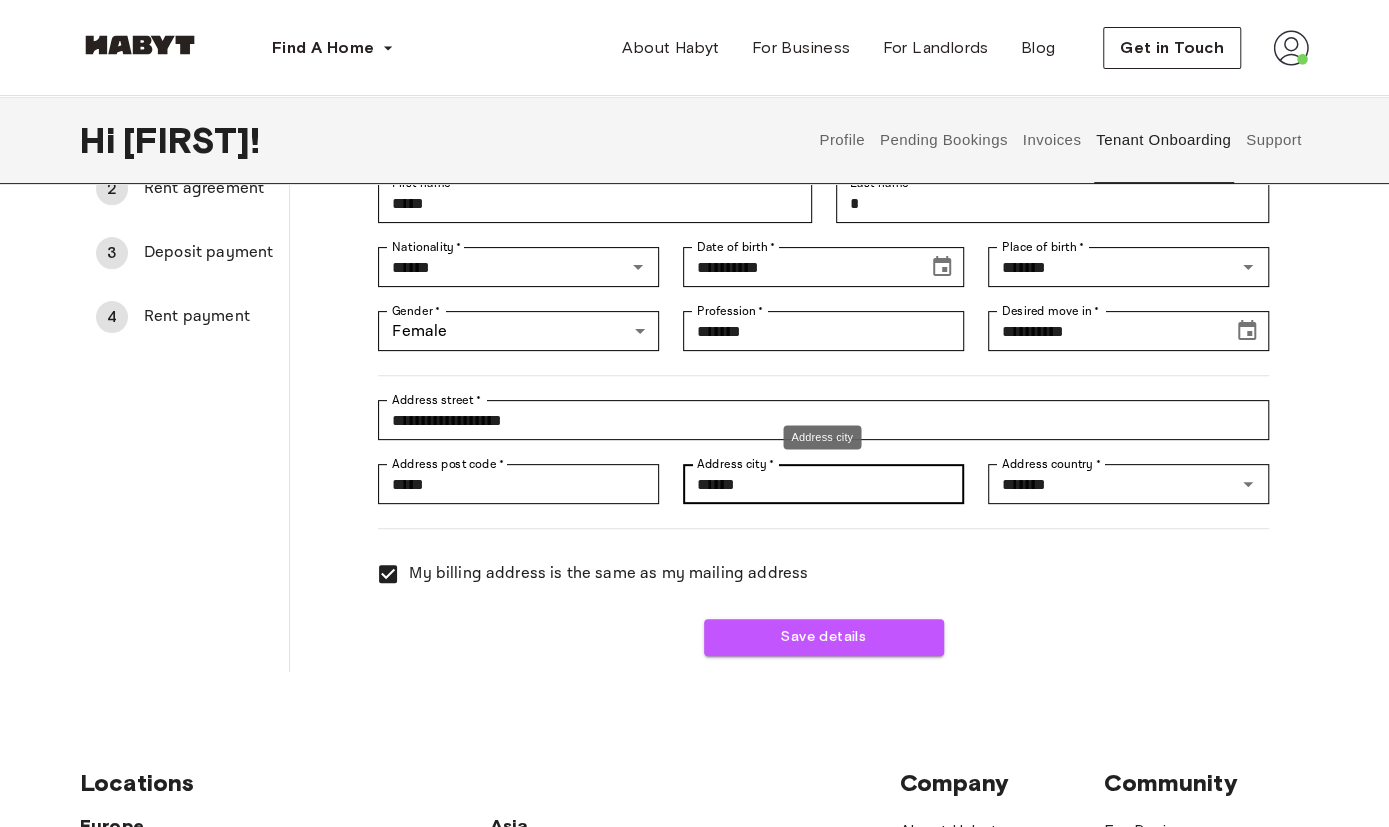 click on "Address city   *" at bounding box center [735, 464] 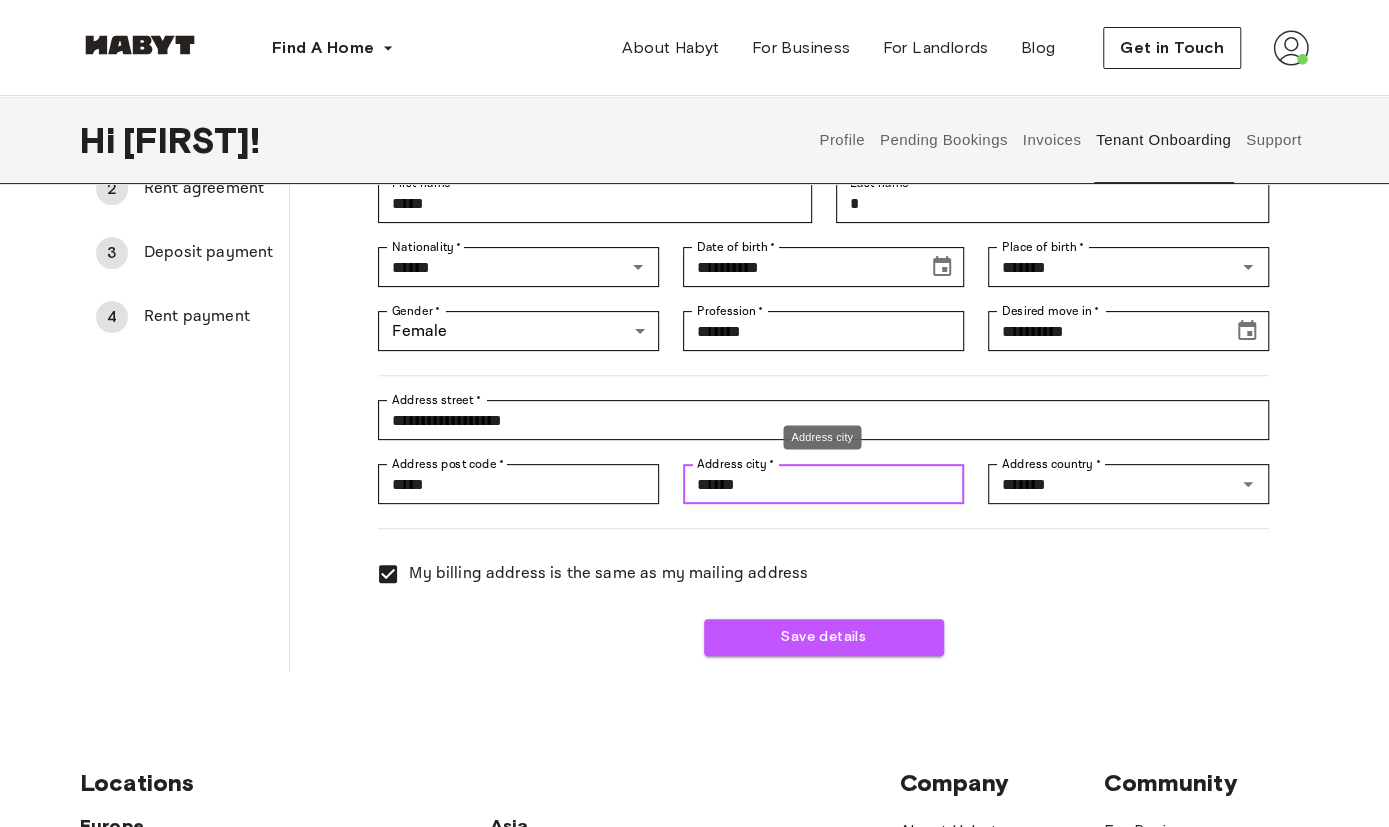 click on "******" at bounding box center (823, 484) 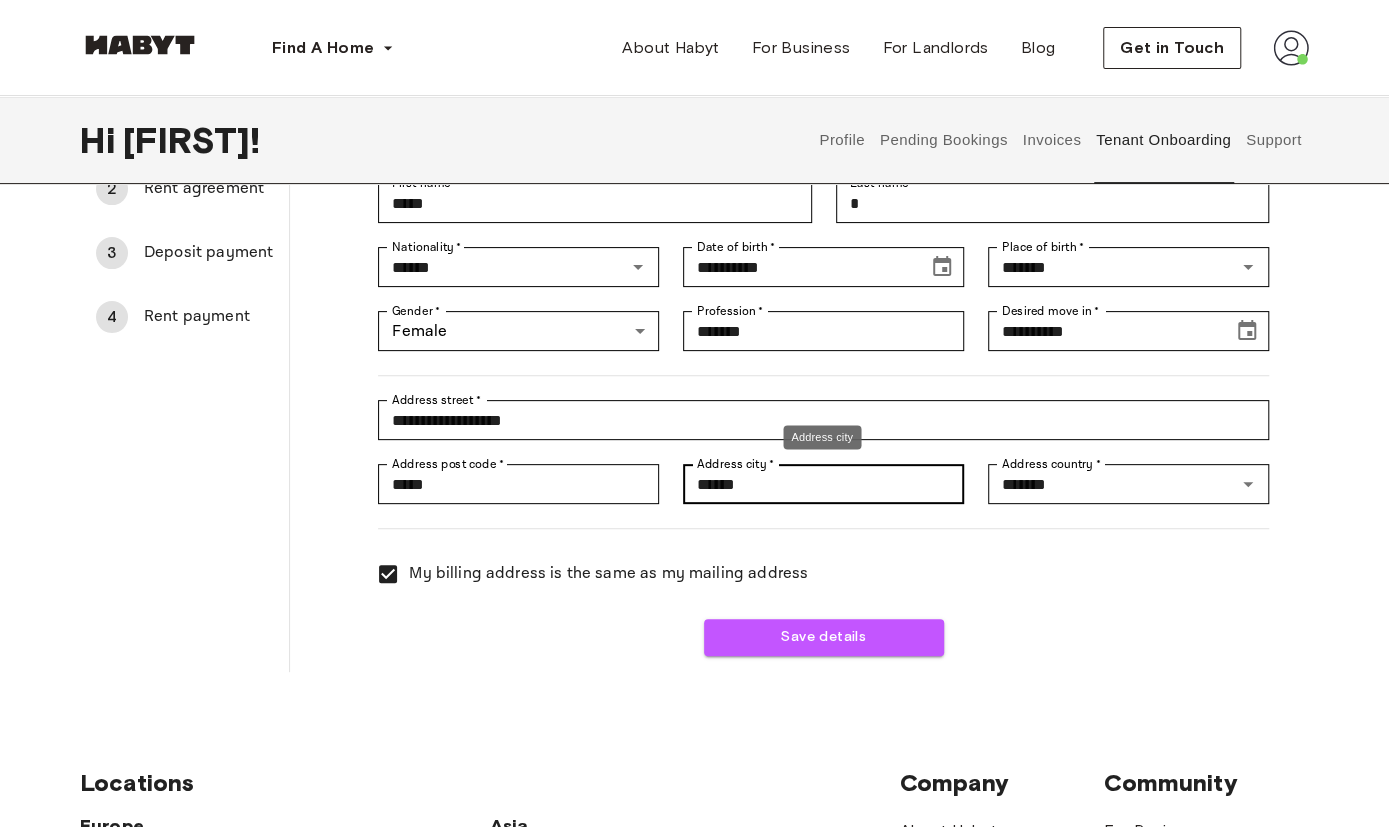 click on "Address city   *" at bounding box center [735, 464] 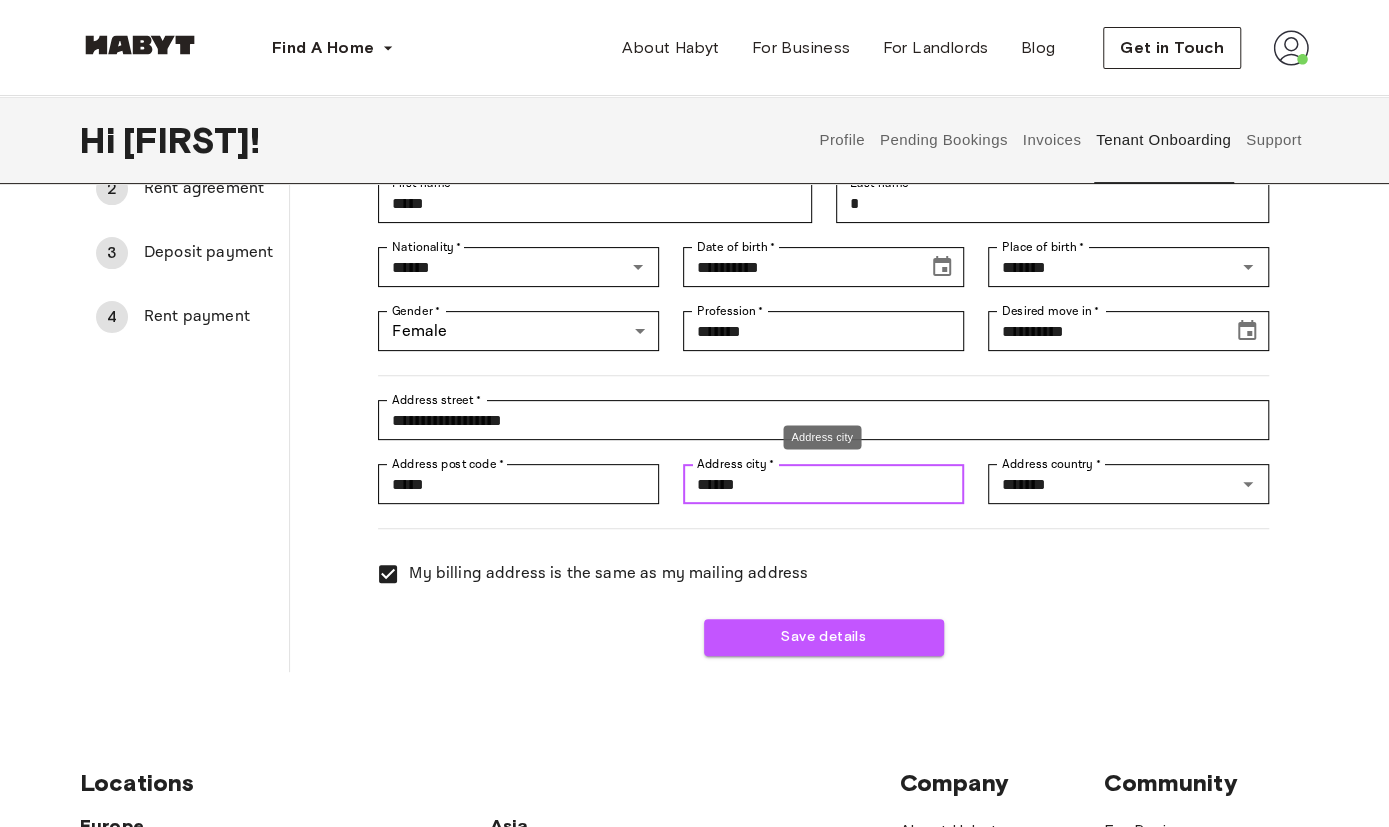 click on "******" at bounding box center [823, 484] 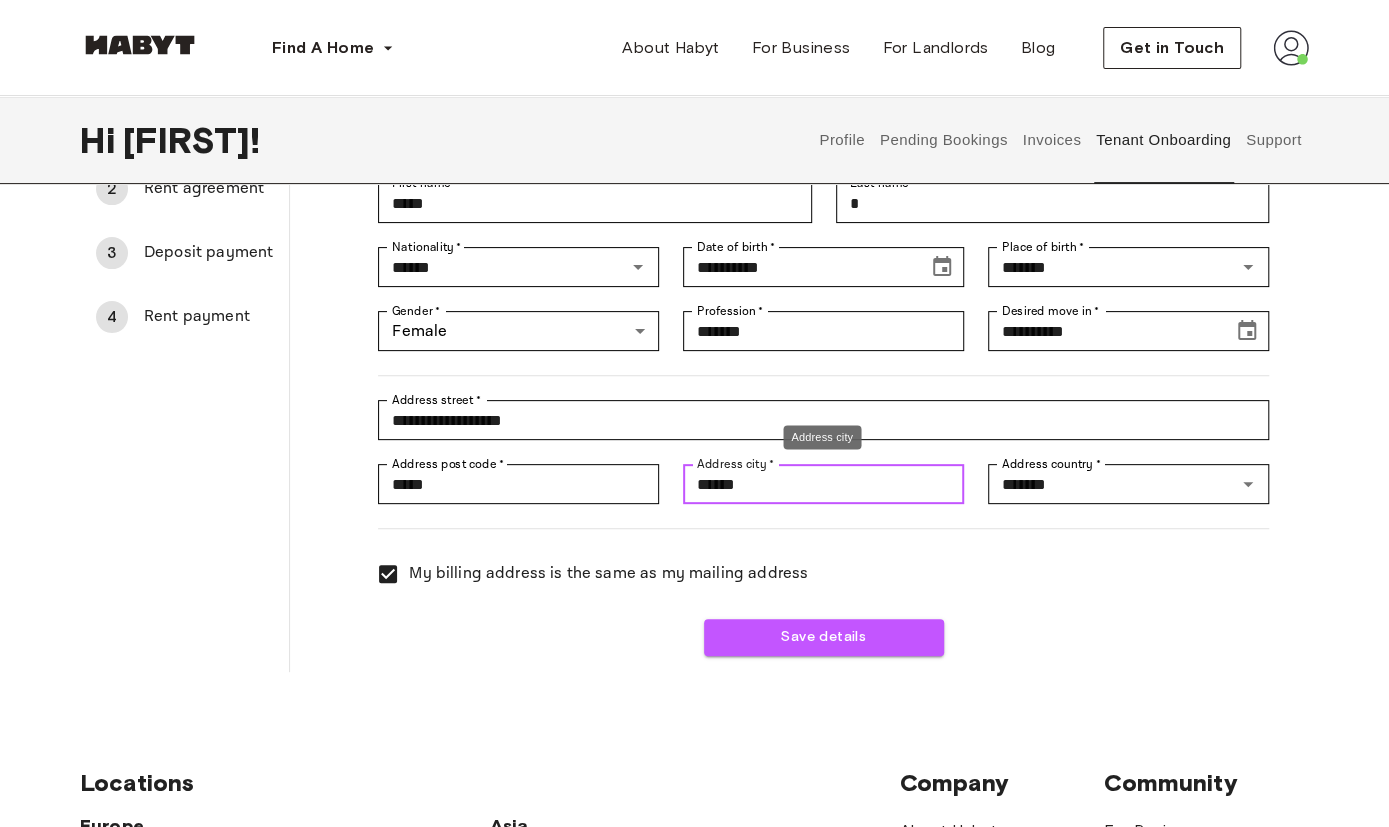 click on "******" at bounding box center (823, 484) 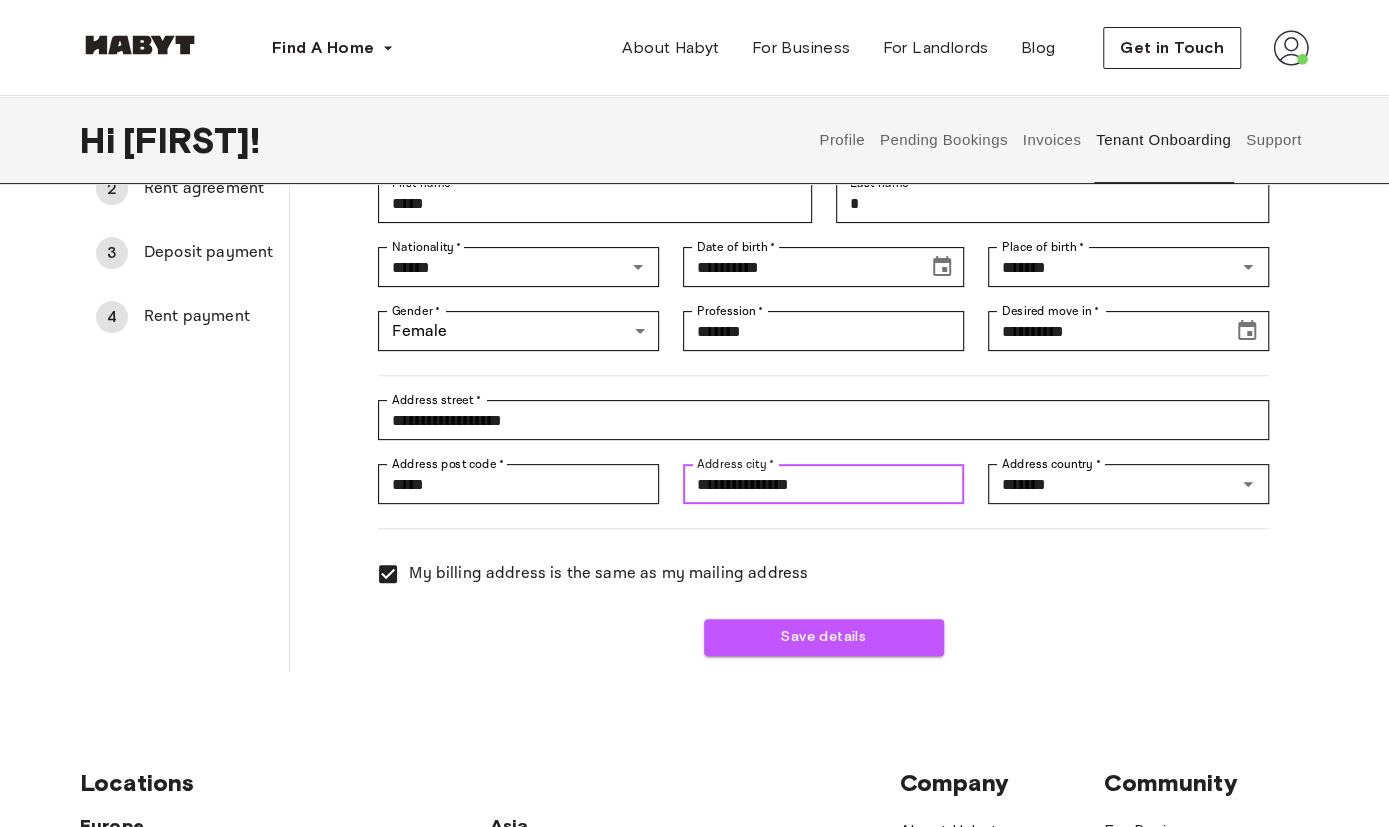 type on "**********" 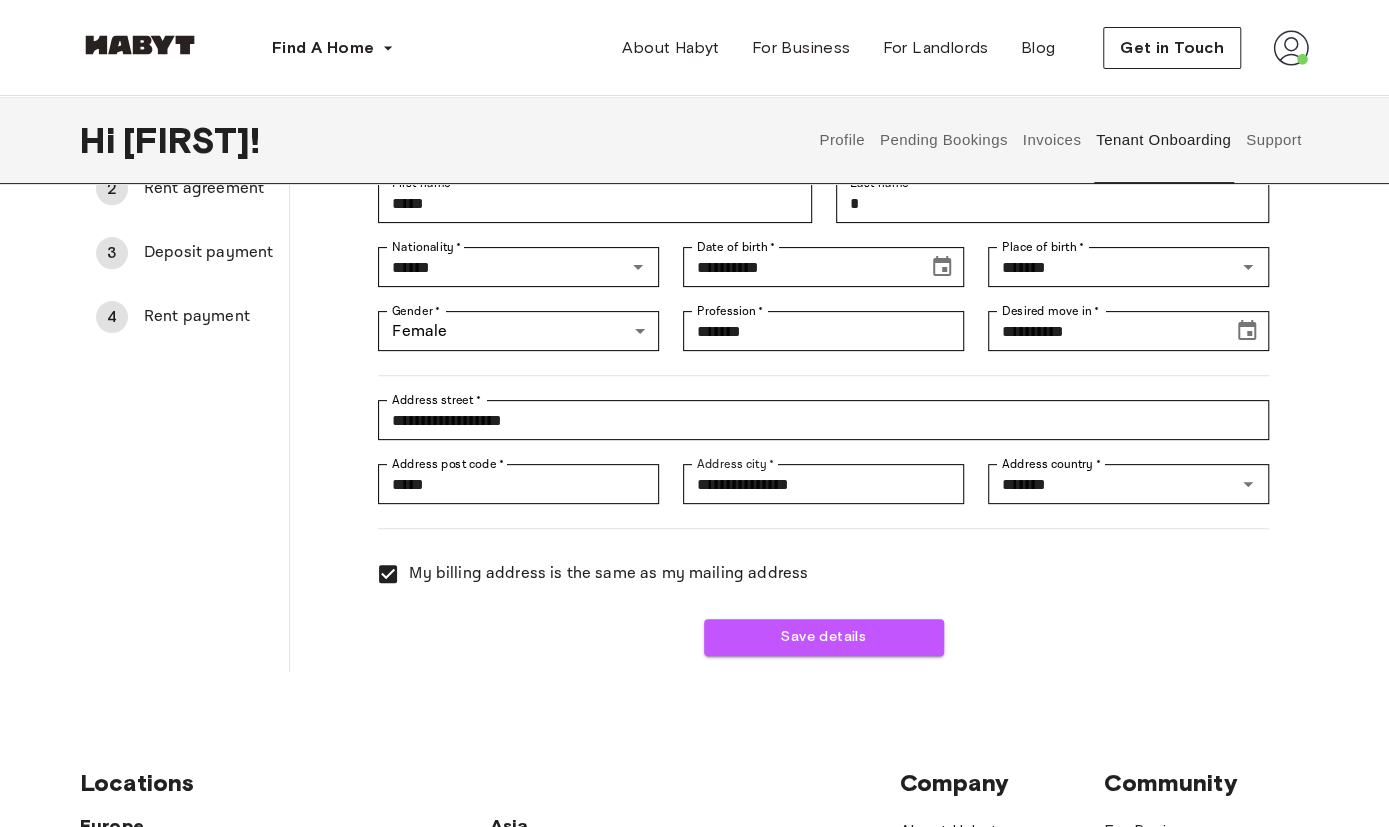 click on "My billing address is the same as my mailing address" at bounding box center [811, 562] 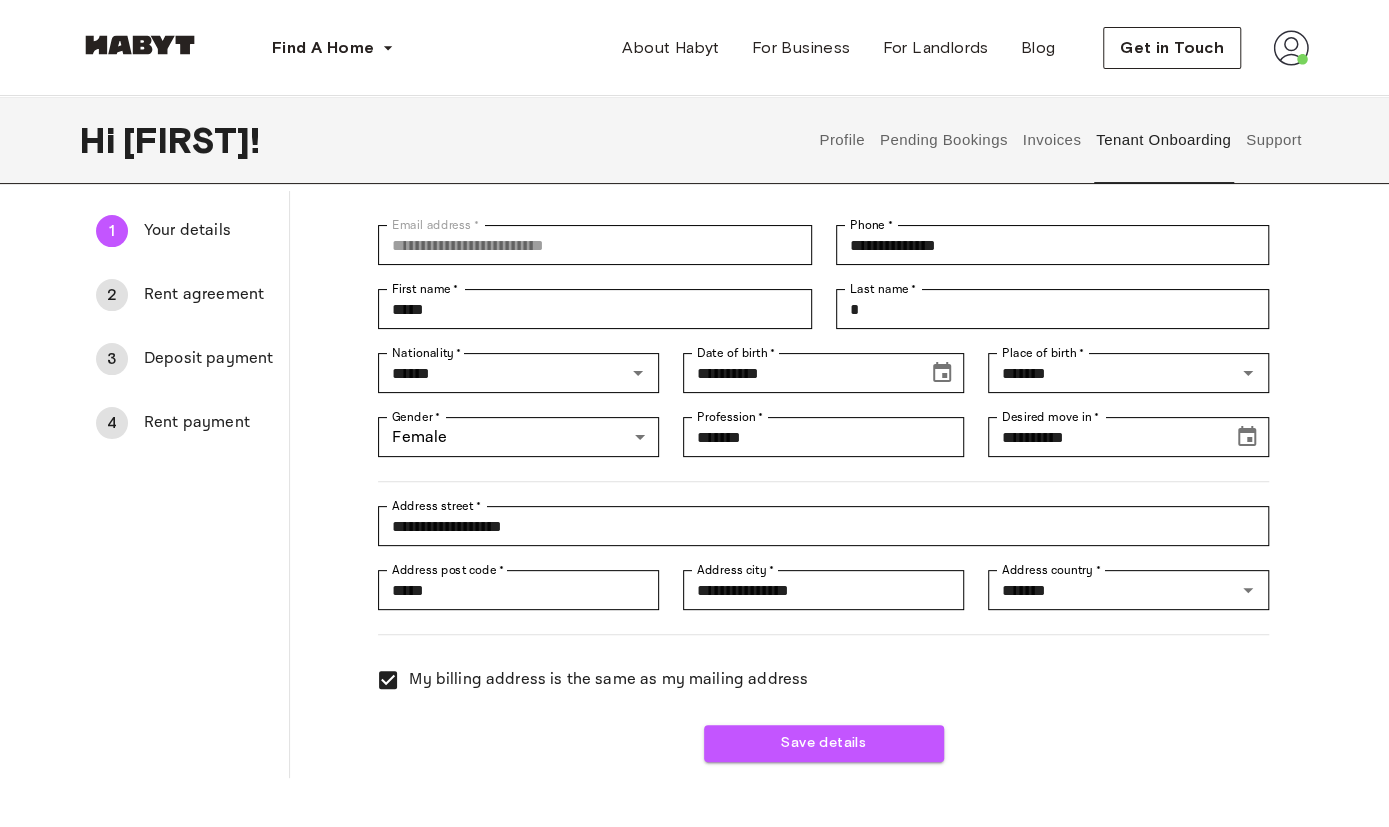 scroll, scrollTop: 56, scrollLeft: 0, axis: vertical 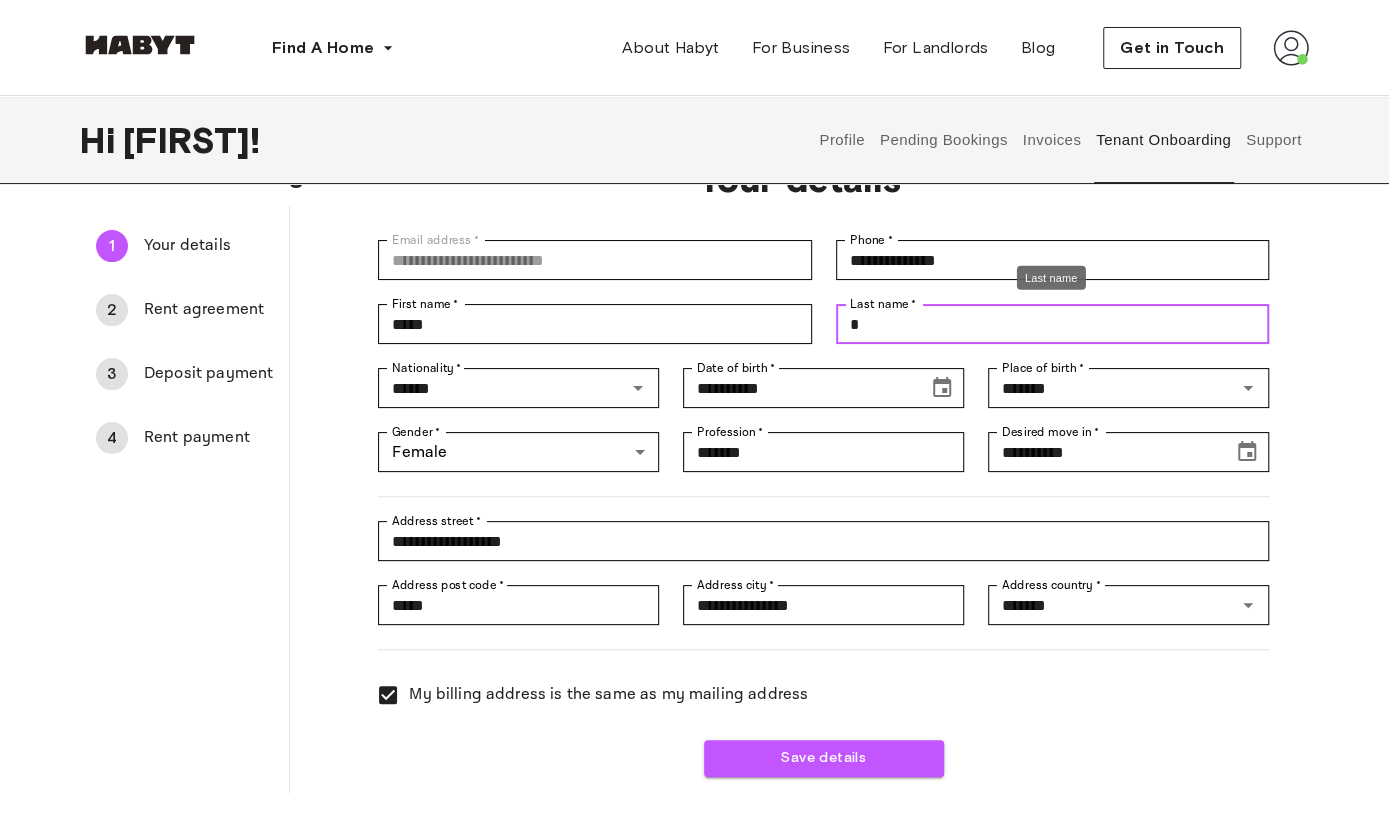 click on "*" at bounding box center [1052, 324] 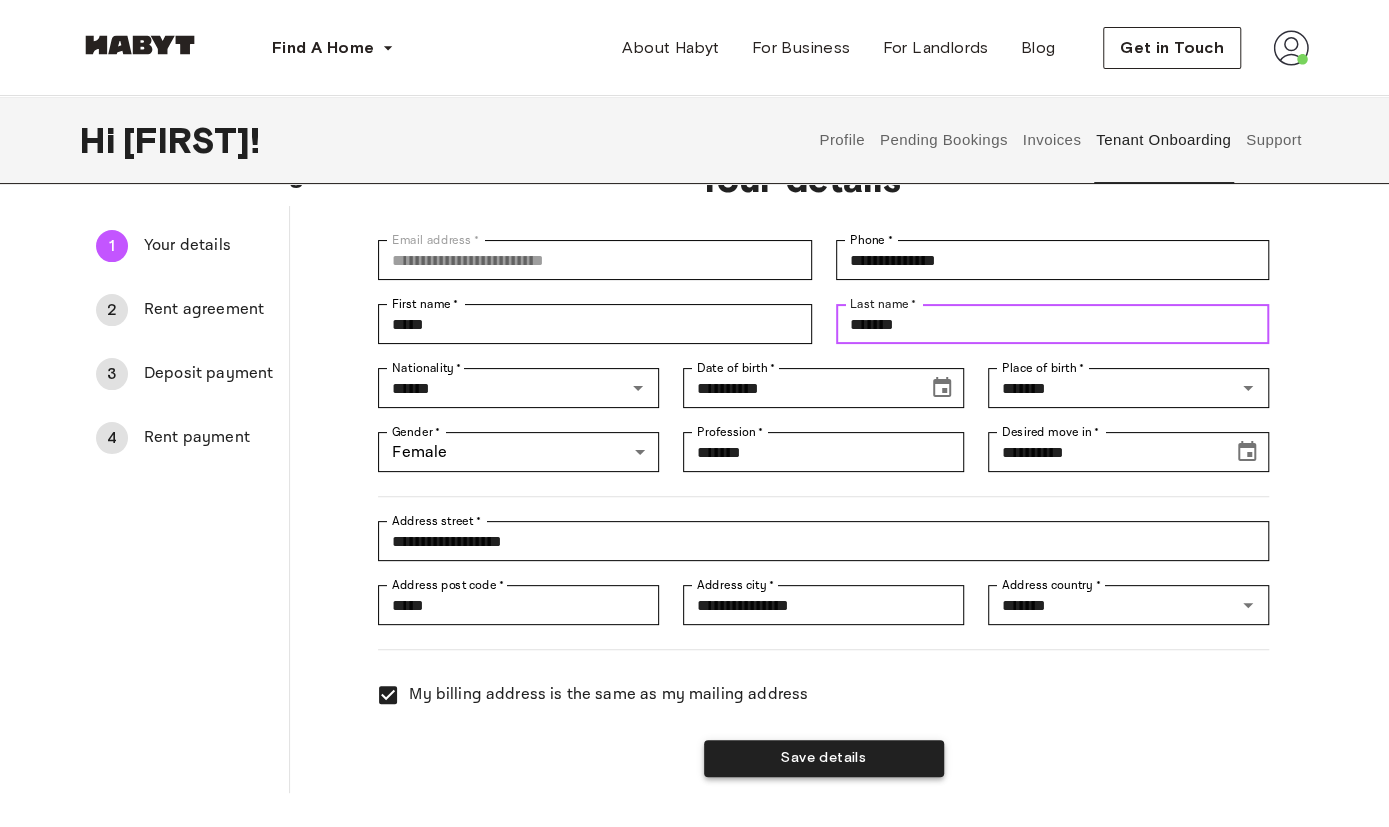 type on "*******" 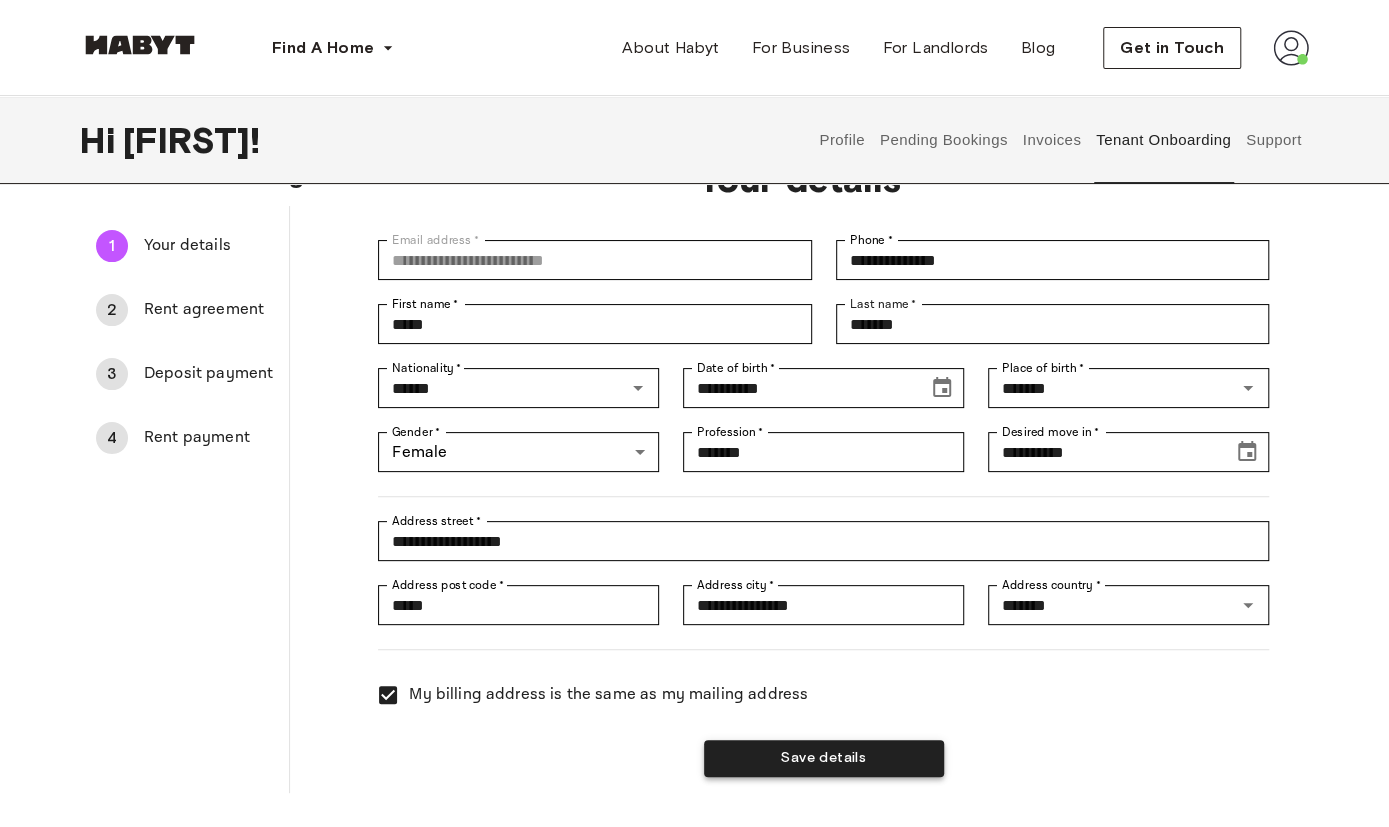 click on "Save details" at bounding box center [824, 758] 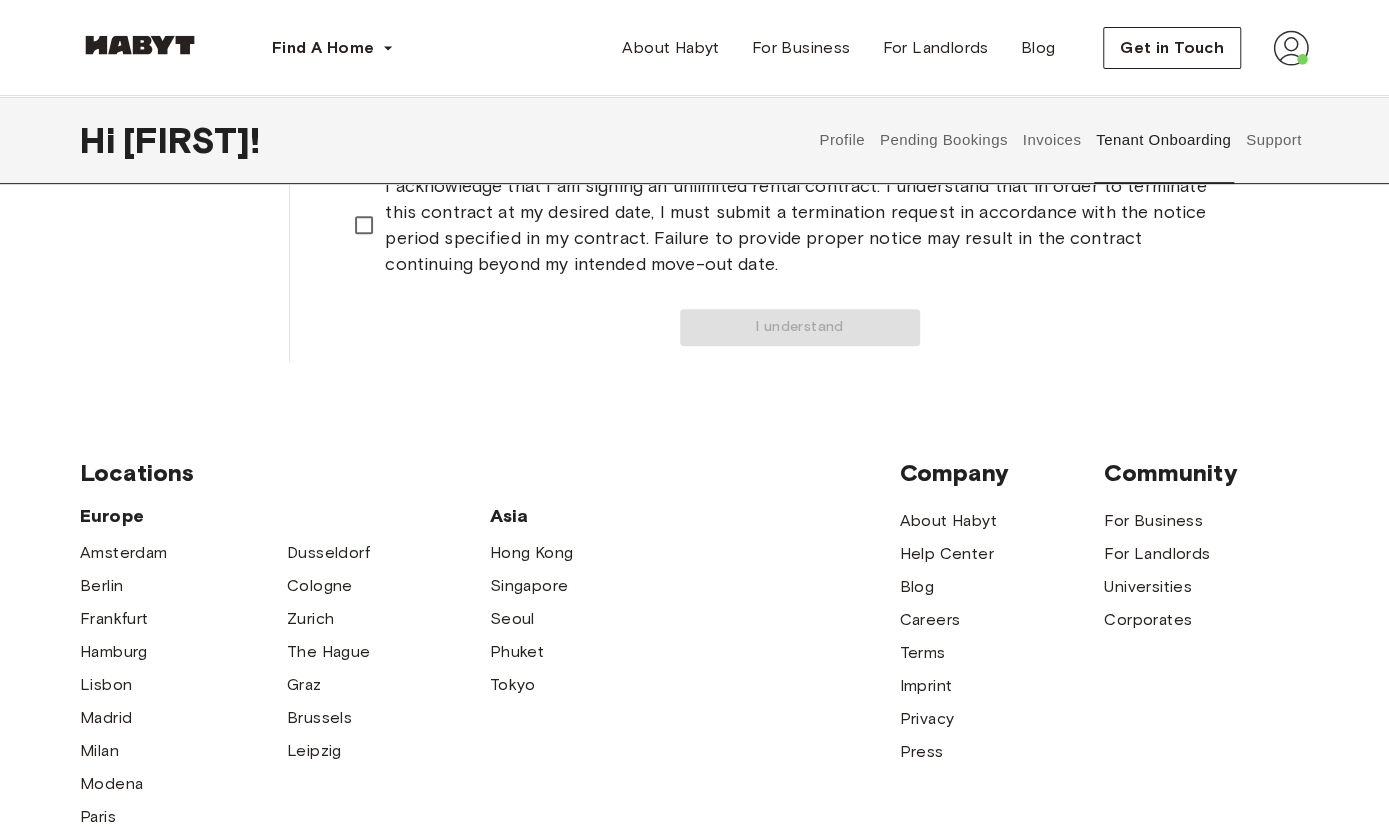 scroll, scrollTop: 0, scrollLeft: 0, axis: both 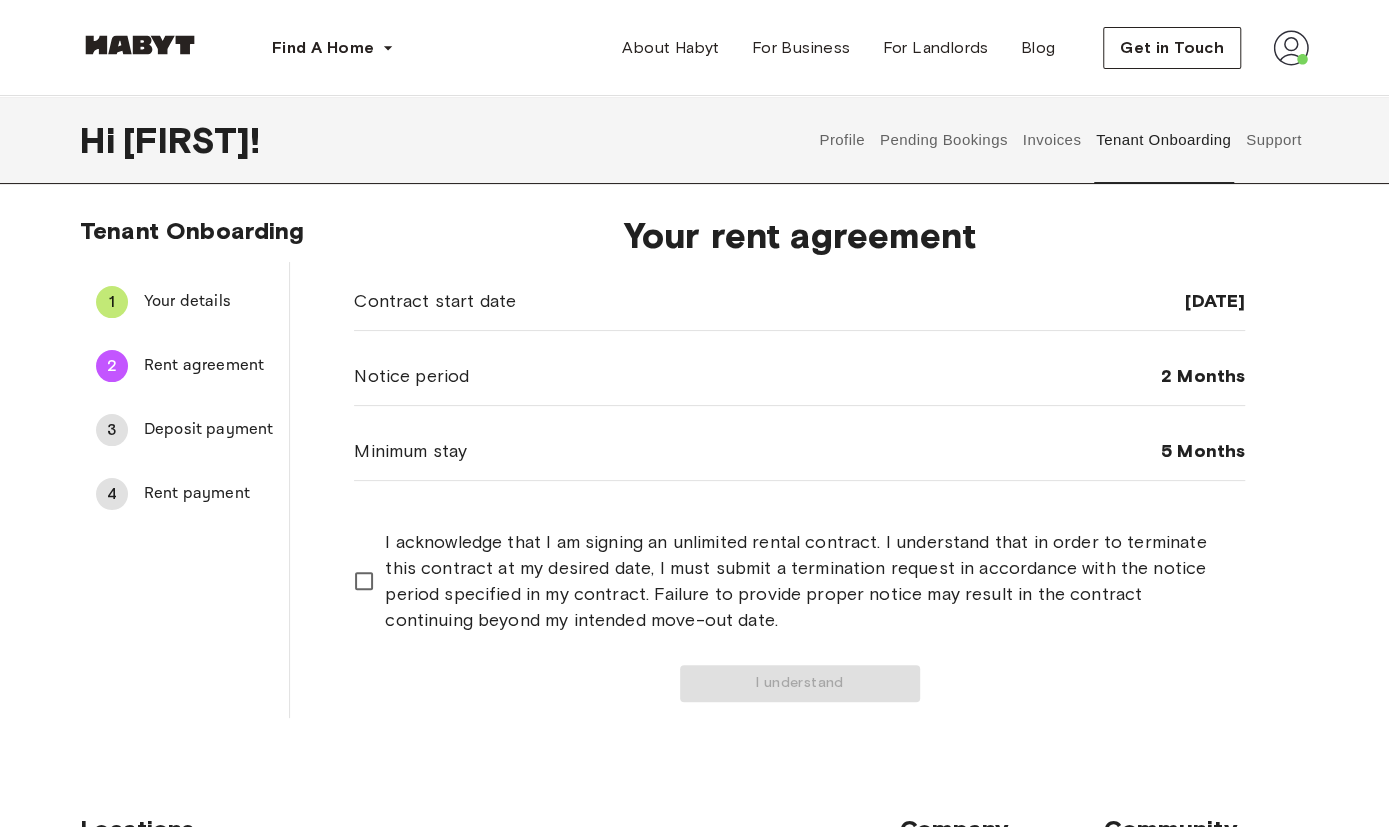click on "Your details" at bounding box center (208, 302) 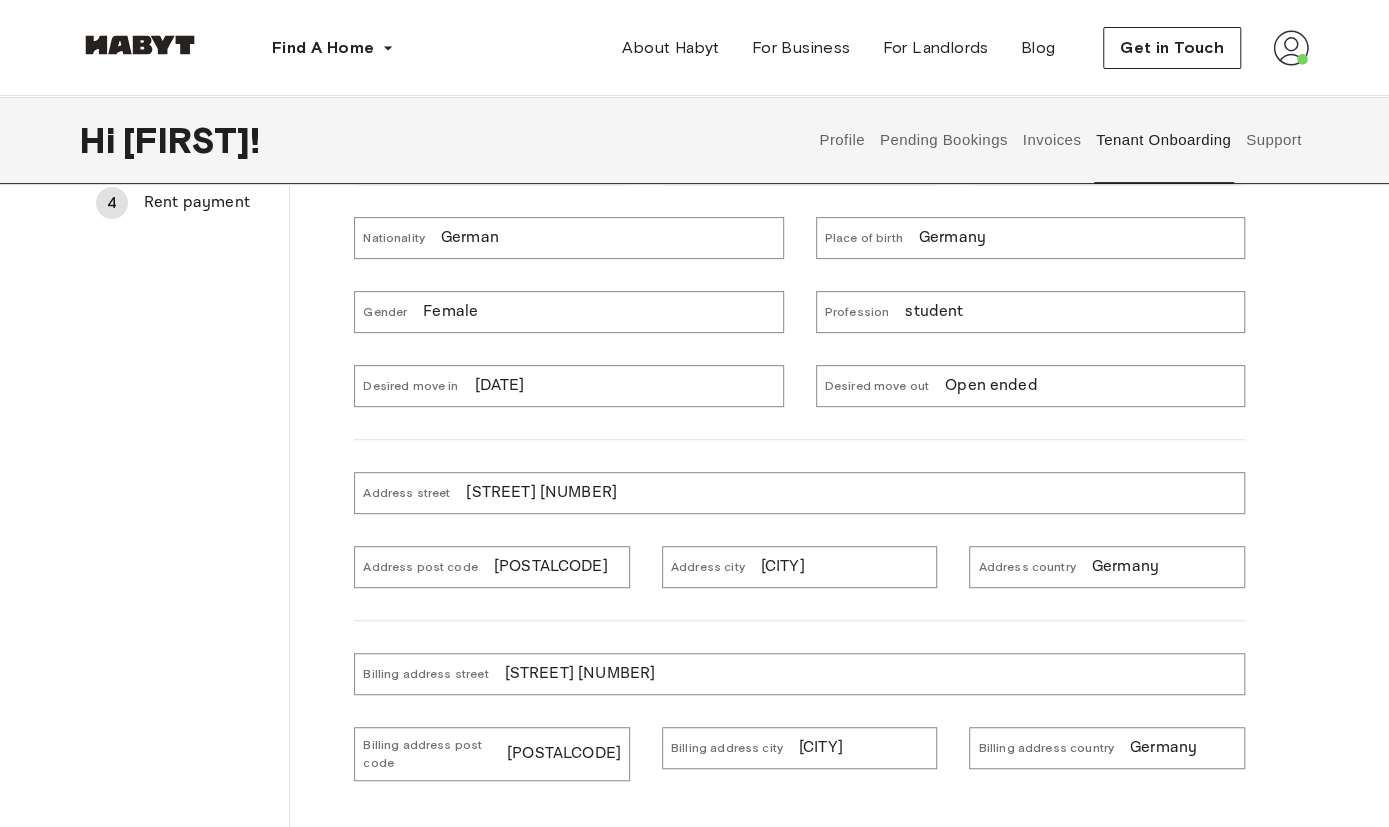 scroll, scrollTop: 439, scrollLeft: 0, axis: vertical 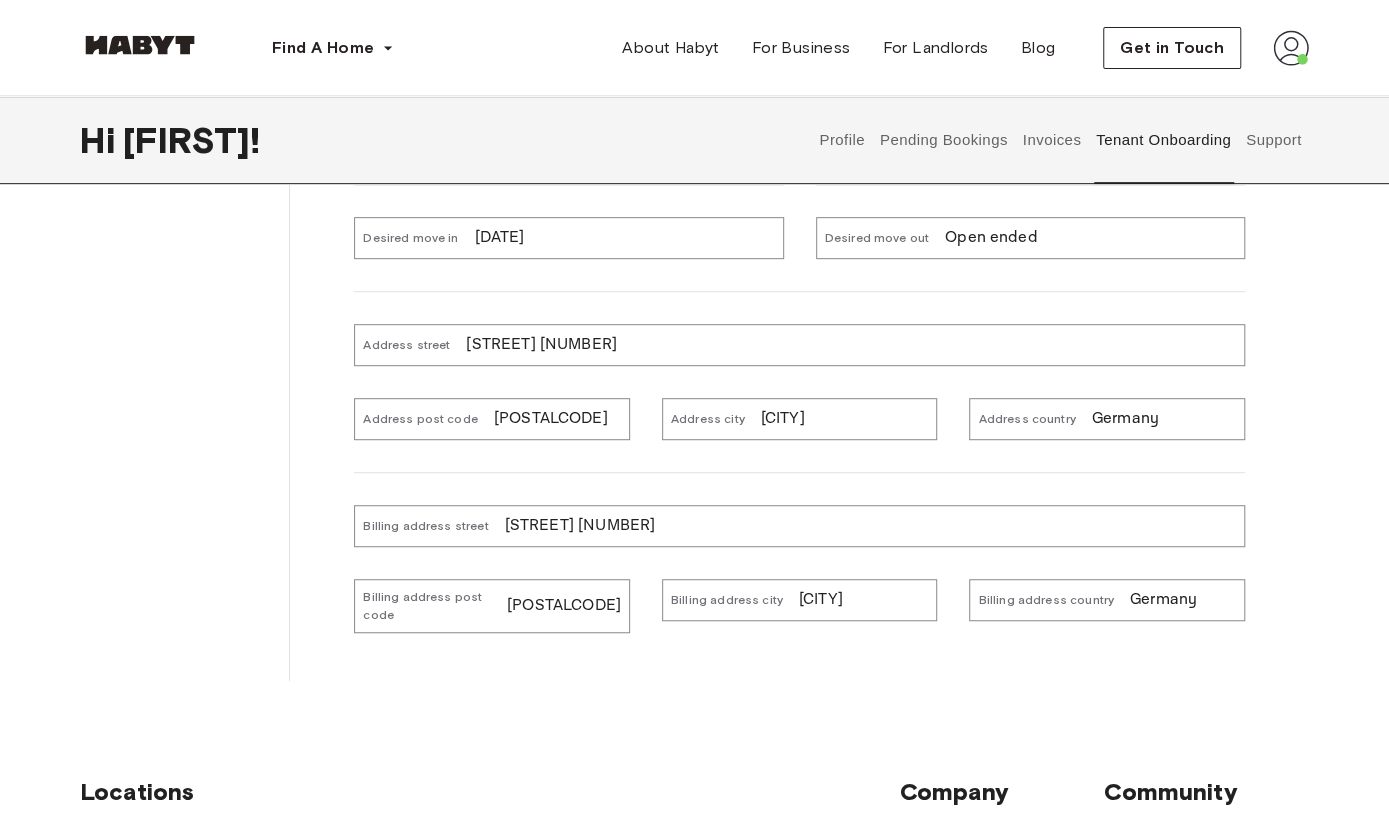 click on "Open ended" at bounding box center (991, 238) 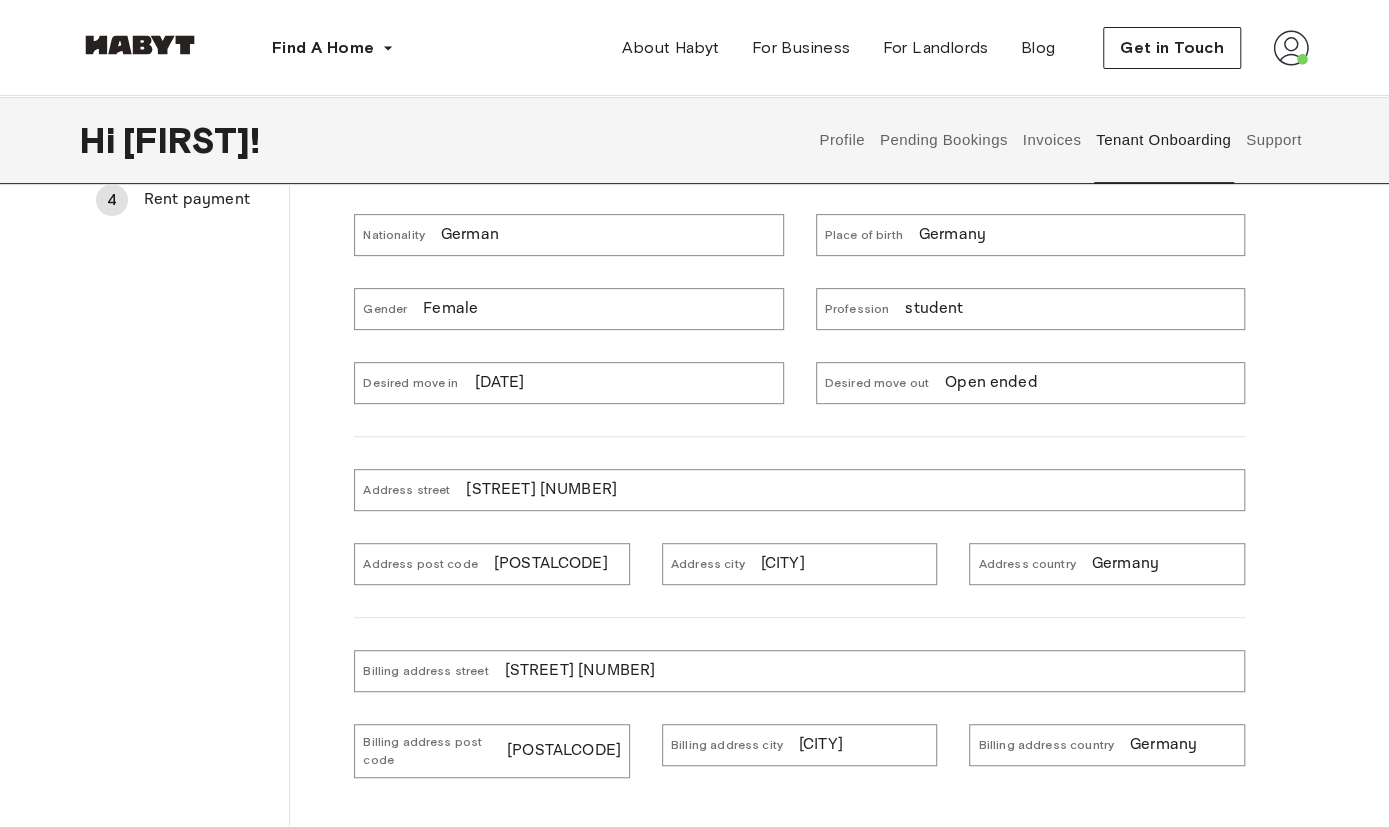 scroll, scrollTop: 287, scrollLeft: 0, axis: vertical 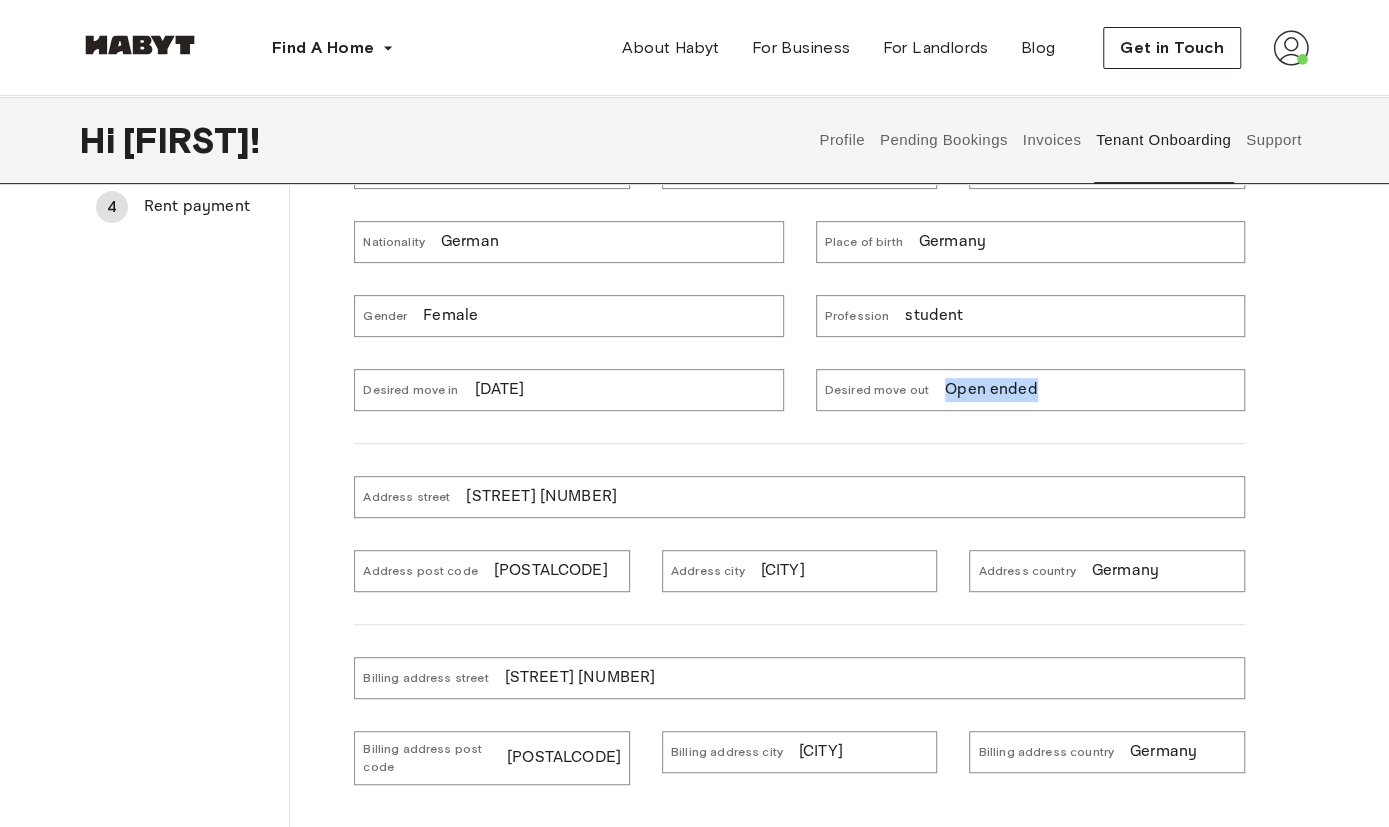 drag, startPoint x: 1037, startPoint y: 391, endPoint x: 943, endPoint y: 370, distance: 96.317184 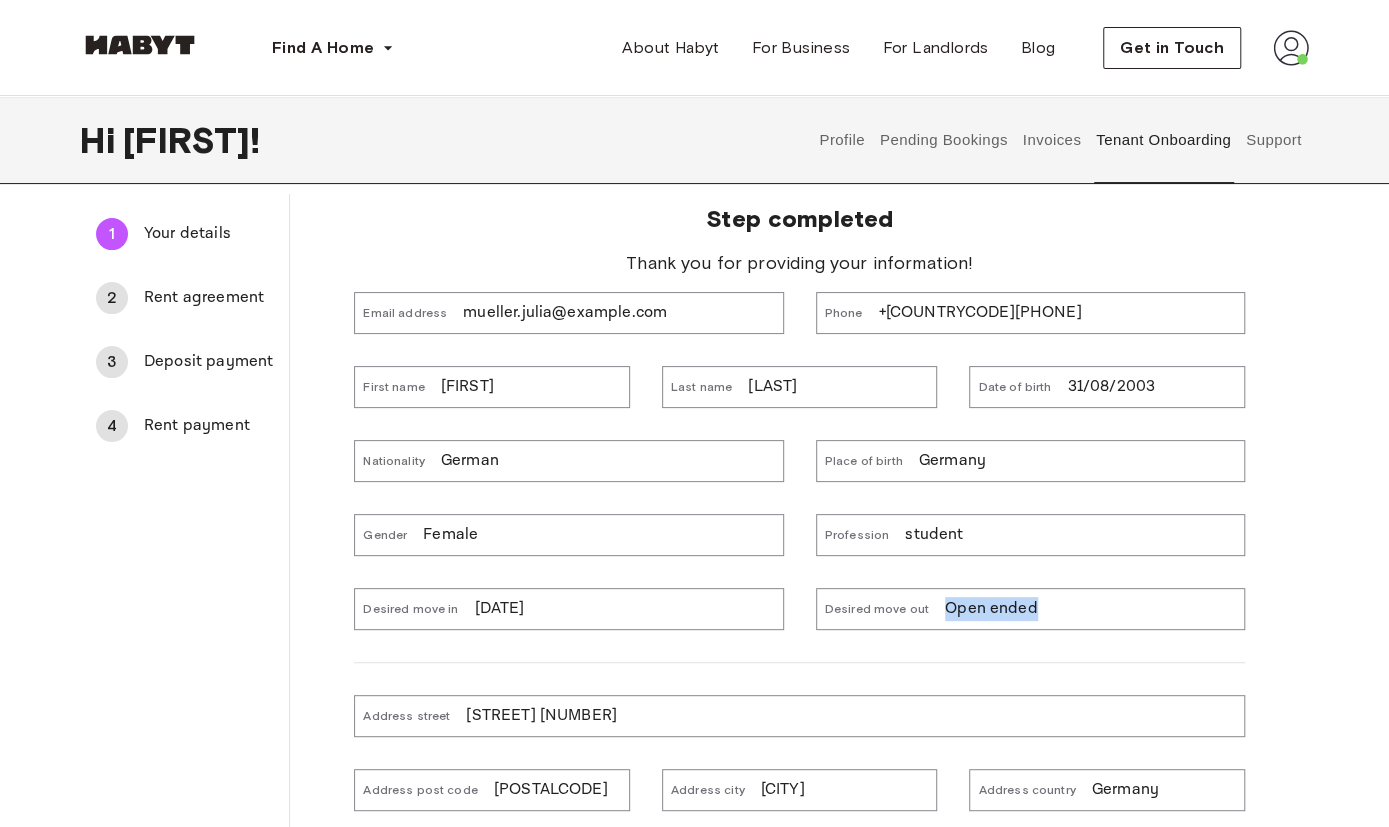 scroll, scrollTop: 67, scrollLeft: 0, axis: vertical 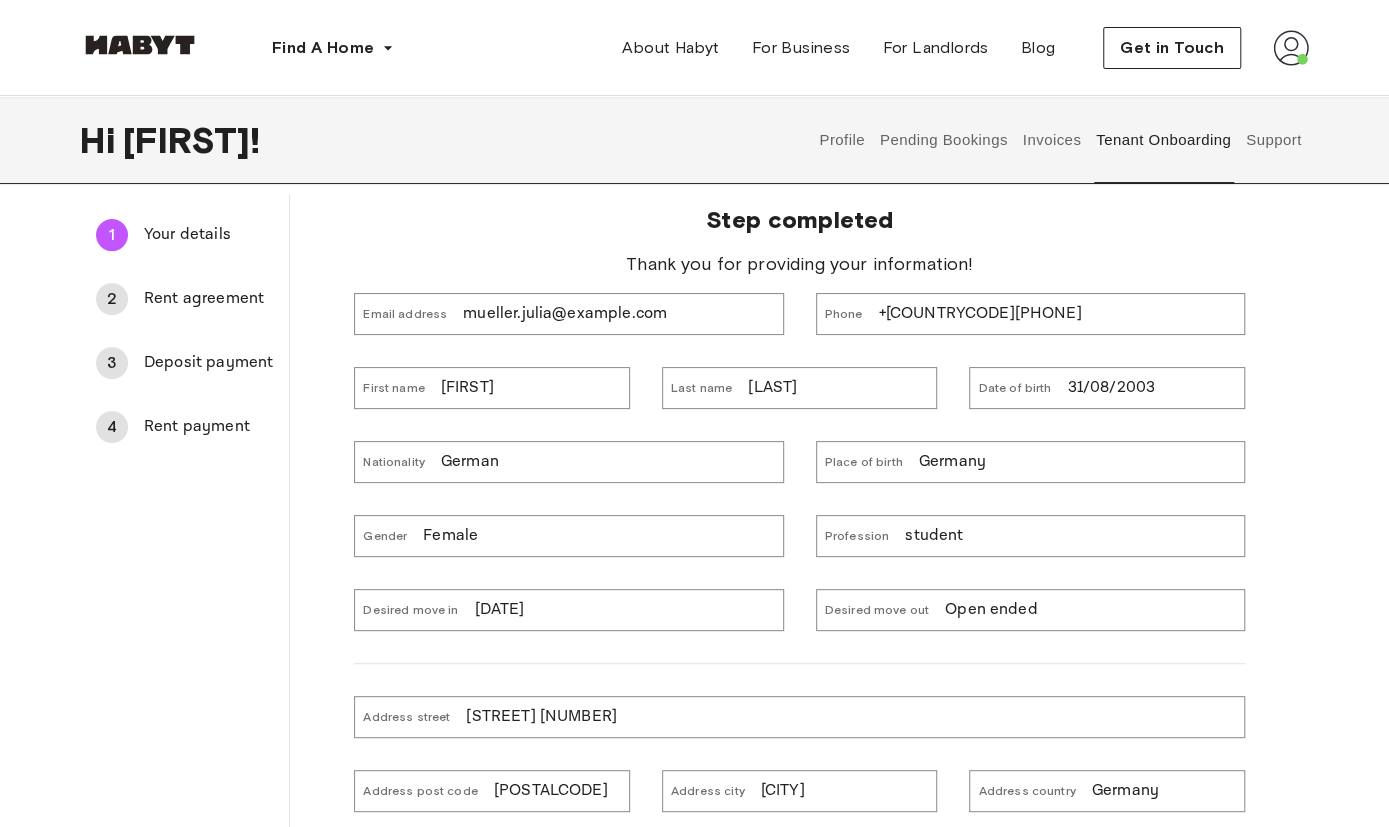 click on "Desired move in 03/09/2025" at bounding box center (568, 610) 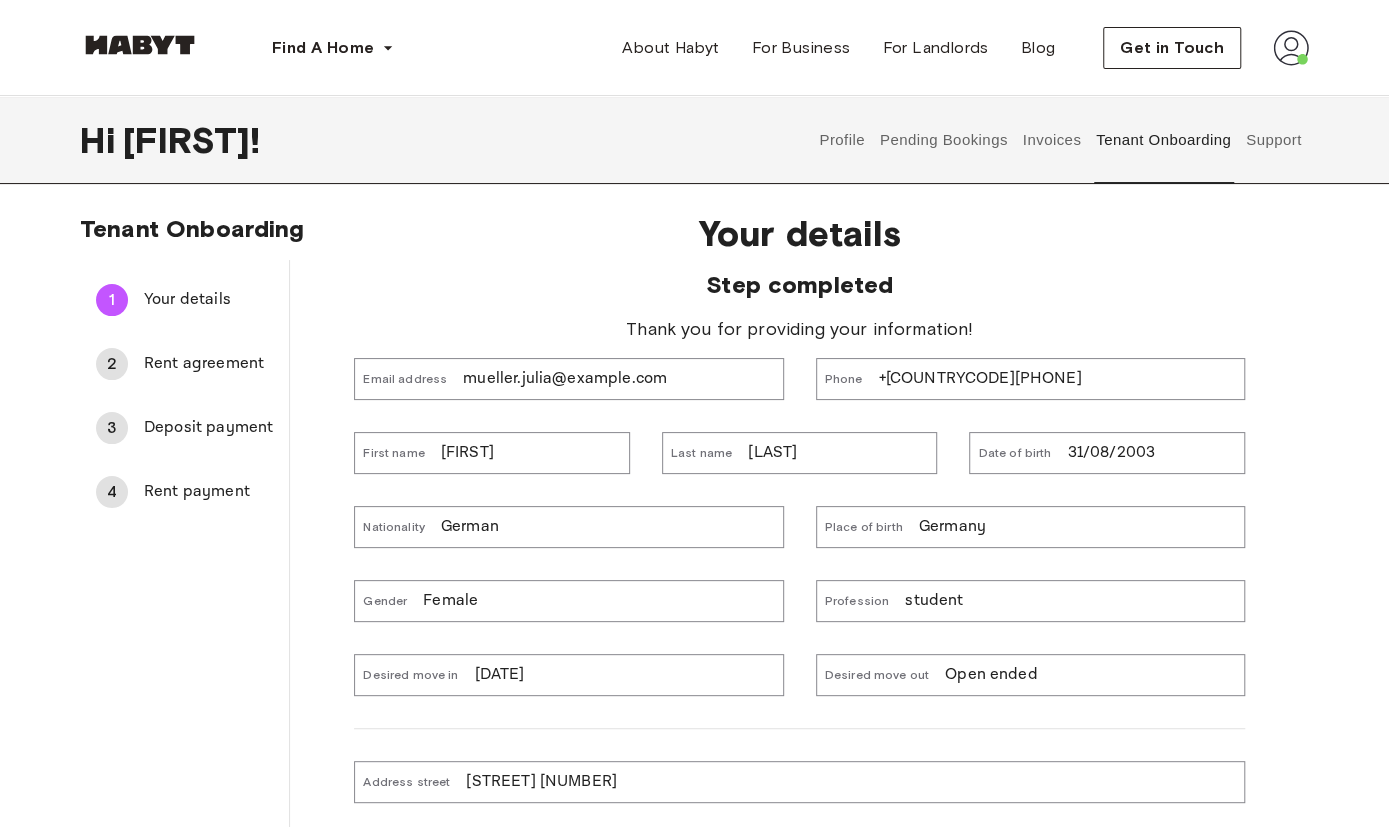scroll, scrollTop: 0, scrollLeft: 0, axis: both 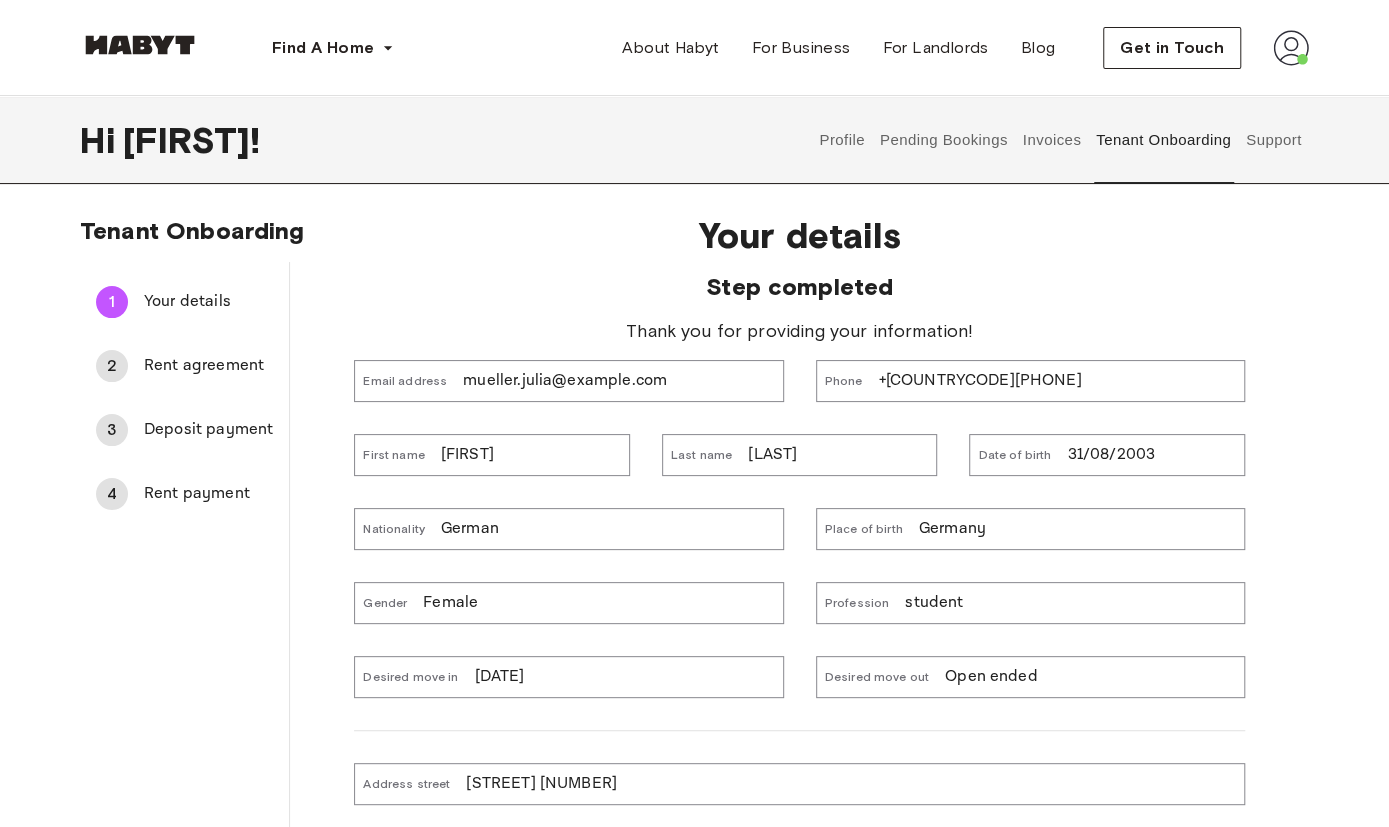 click on "Rent agreement" at bounding box center (208, 366) 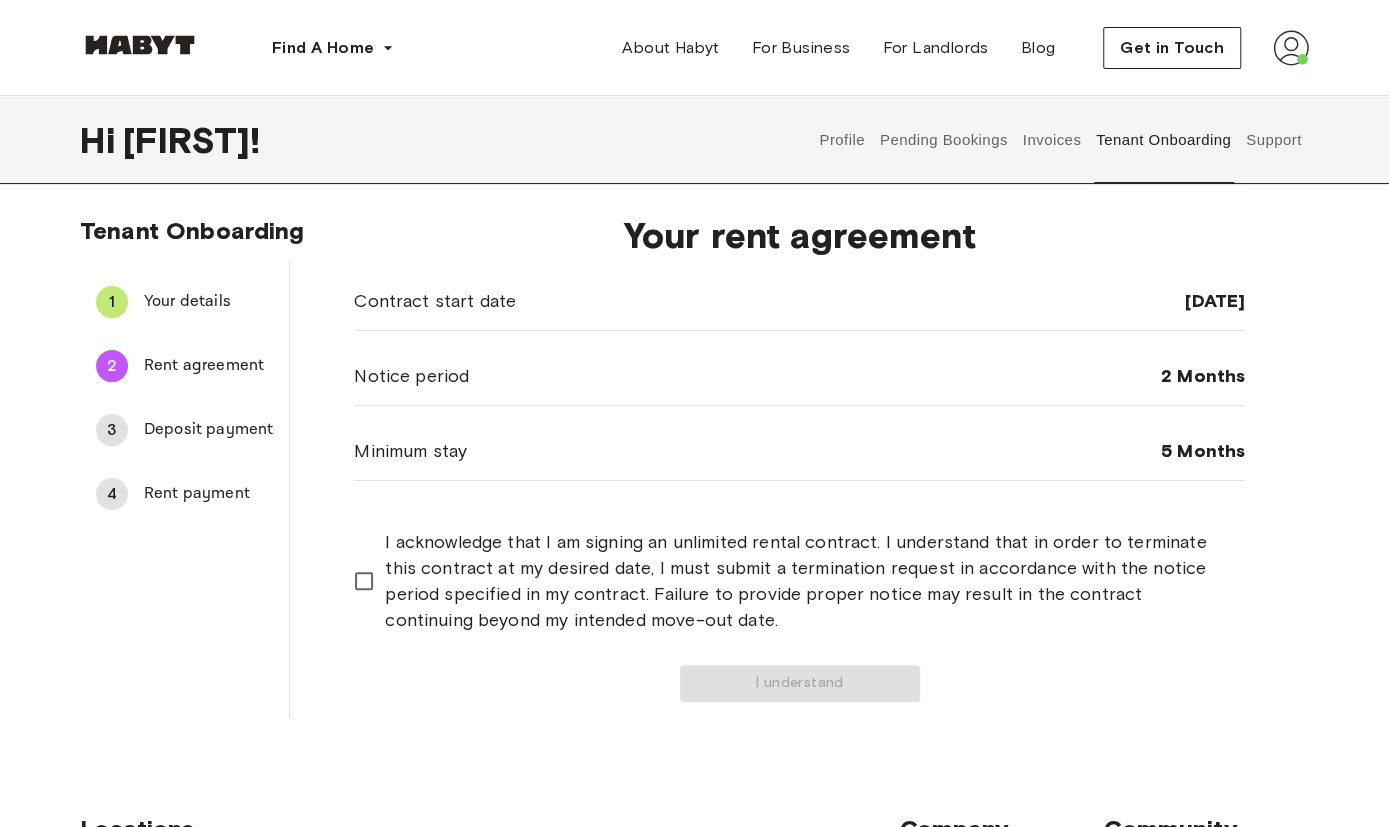 drag, startPoint x: 1138, startPoint y: 305, endPoint x: 1280, endPoint y: 298, distance: 142.17242 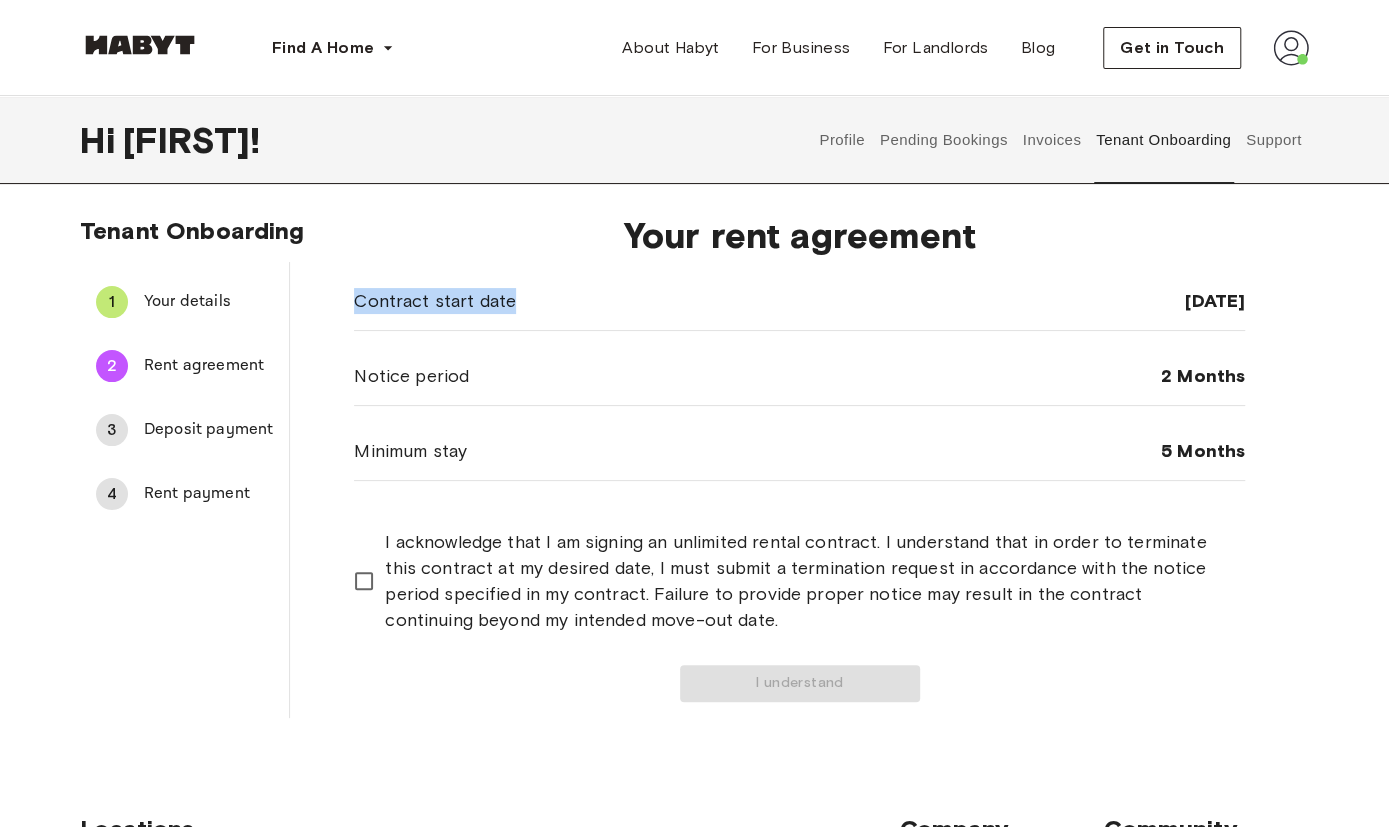 drag, startPoint x: 349, startPoint y: 302, endPoint x: 529, endPoint y: 283, distance: 181 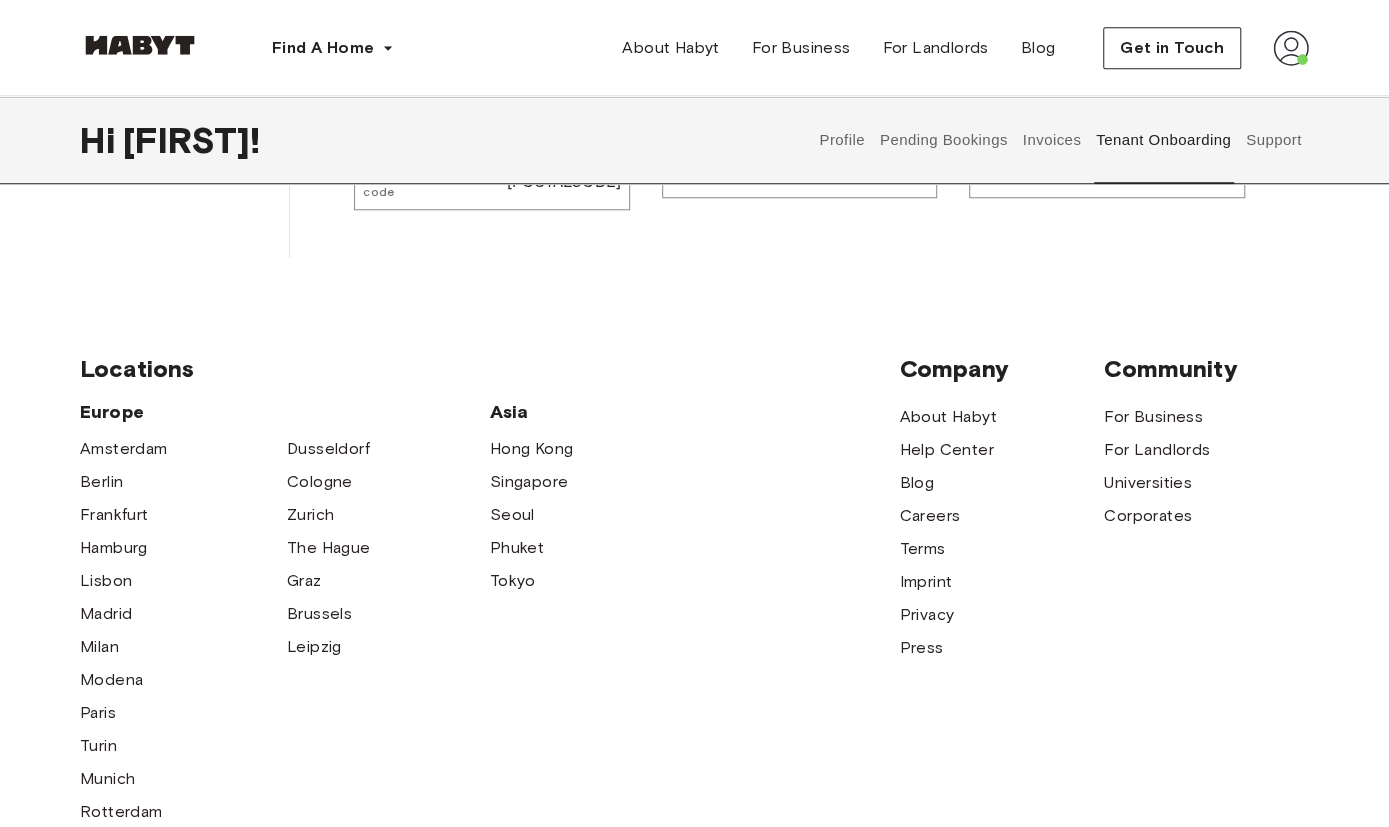 scroll, scrollTop: 883, scrollLeft: 0, axis: vertical 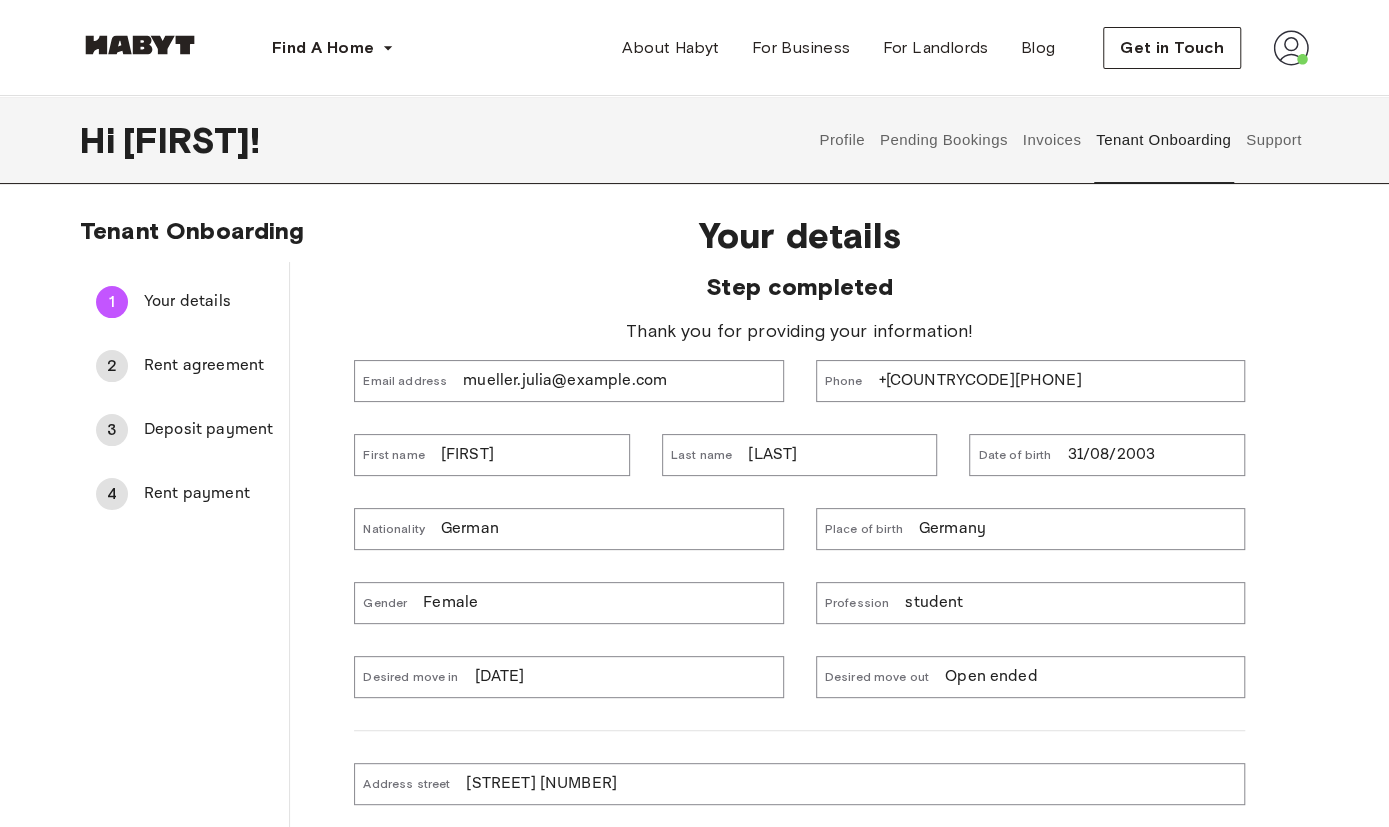 click on "03/09/2025" at bounding box center (500, 677) 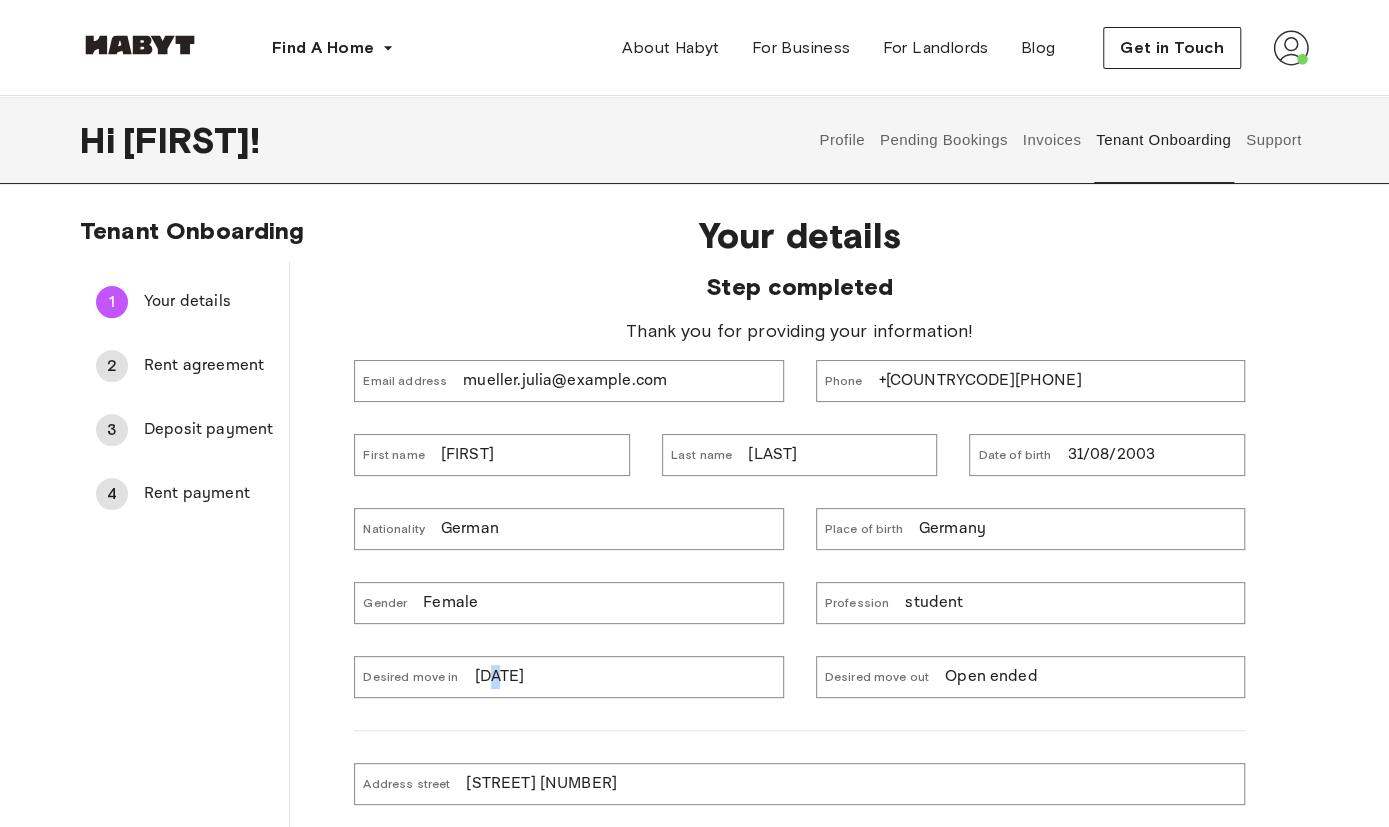 click on "03/09/2025" at bounding box center (500, 677) 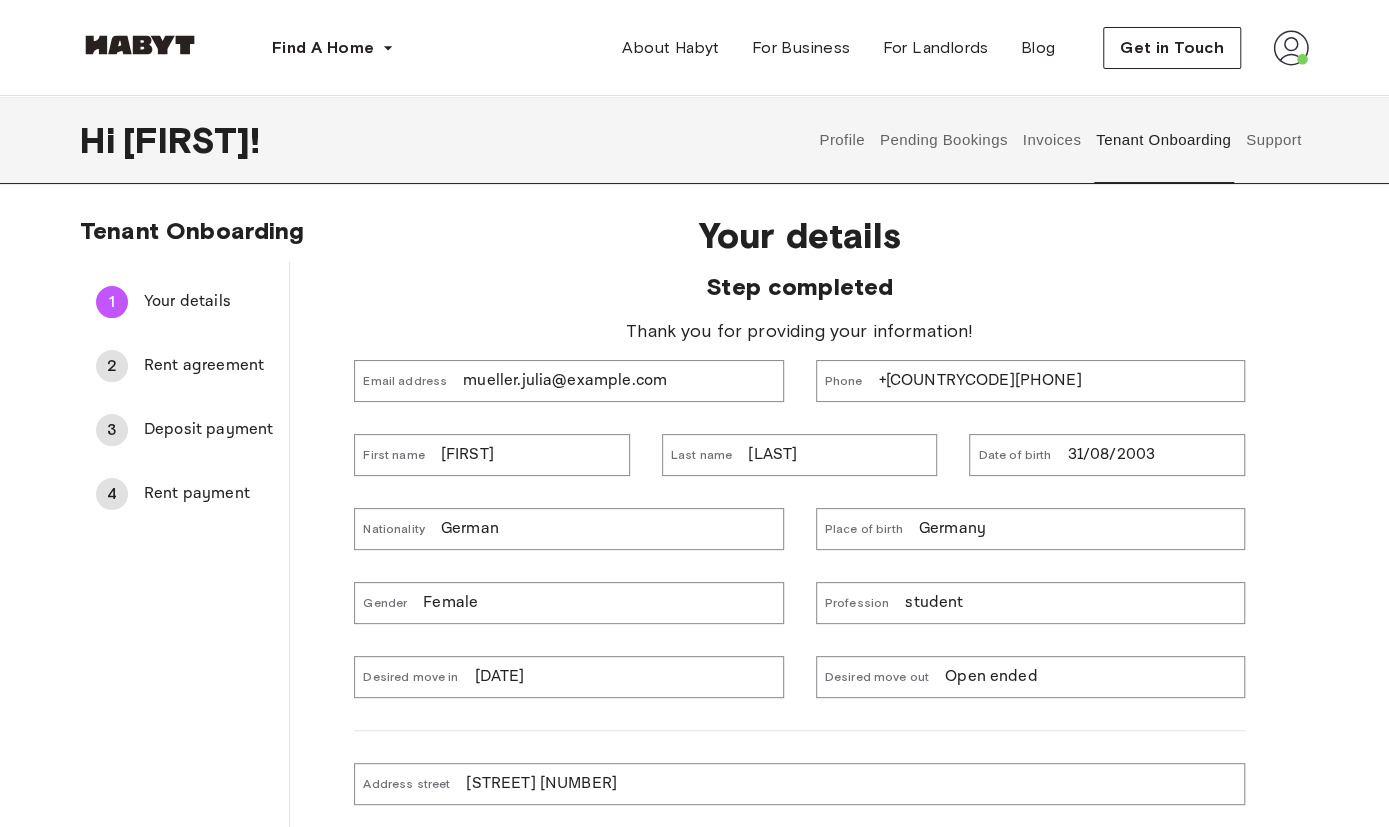 click on "03/09/2025" at bounding box center (500, 677) 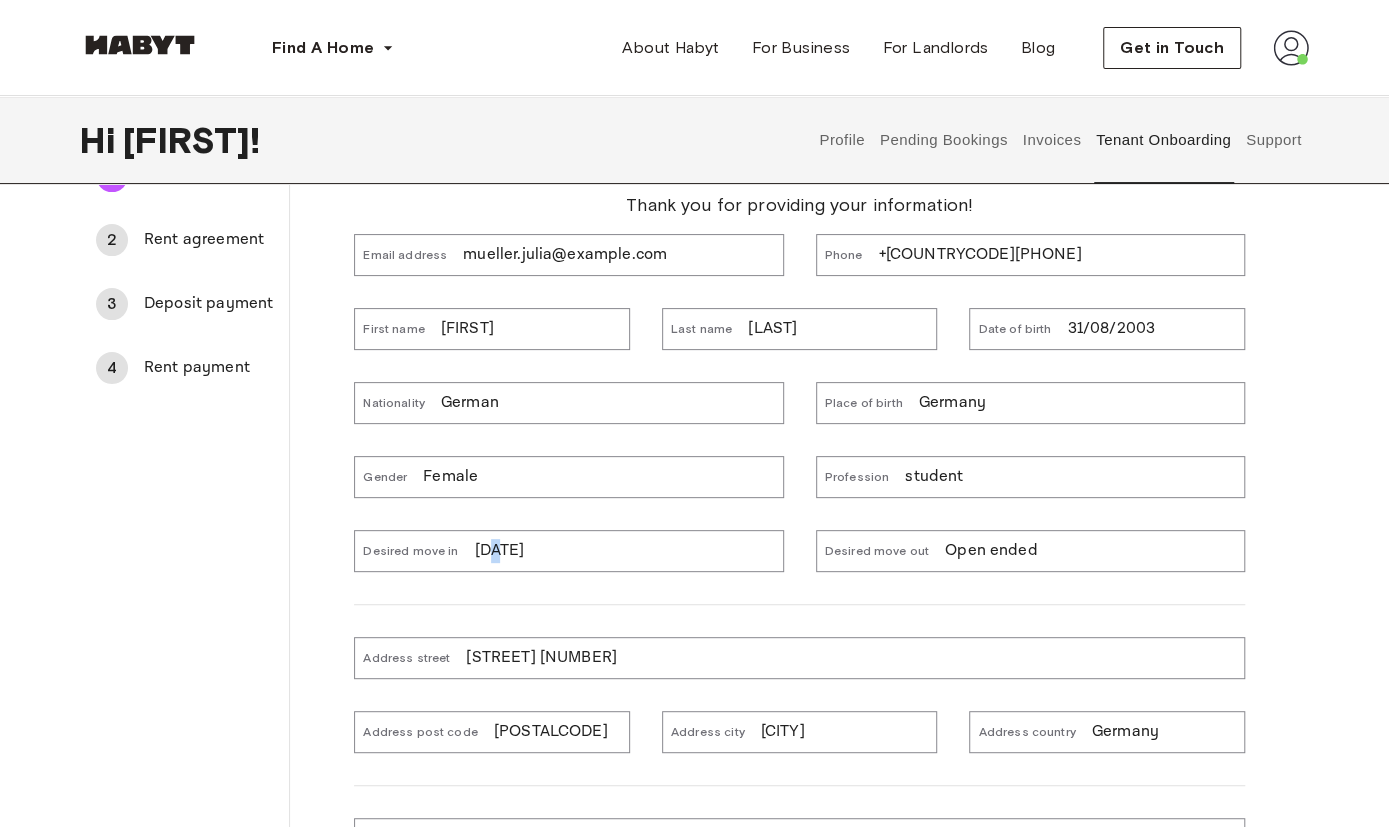 scroll, scrollTop: 126, scrollLeft: 0, axis: vertical 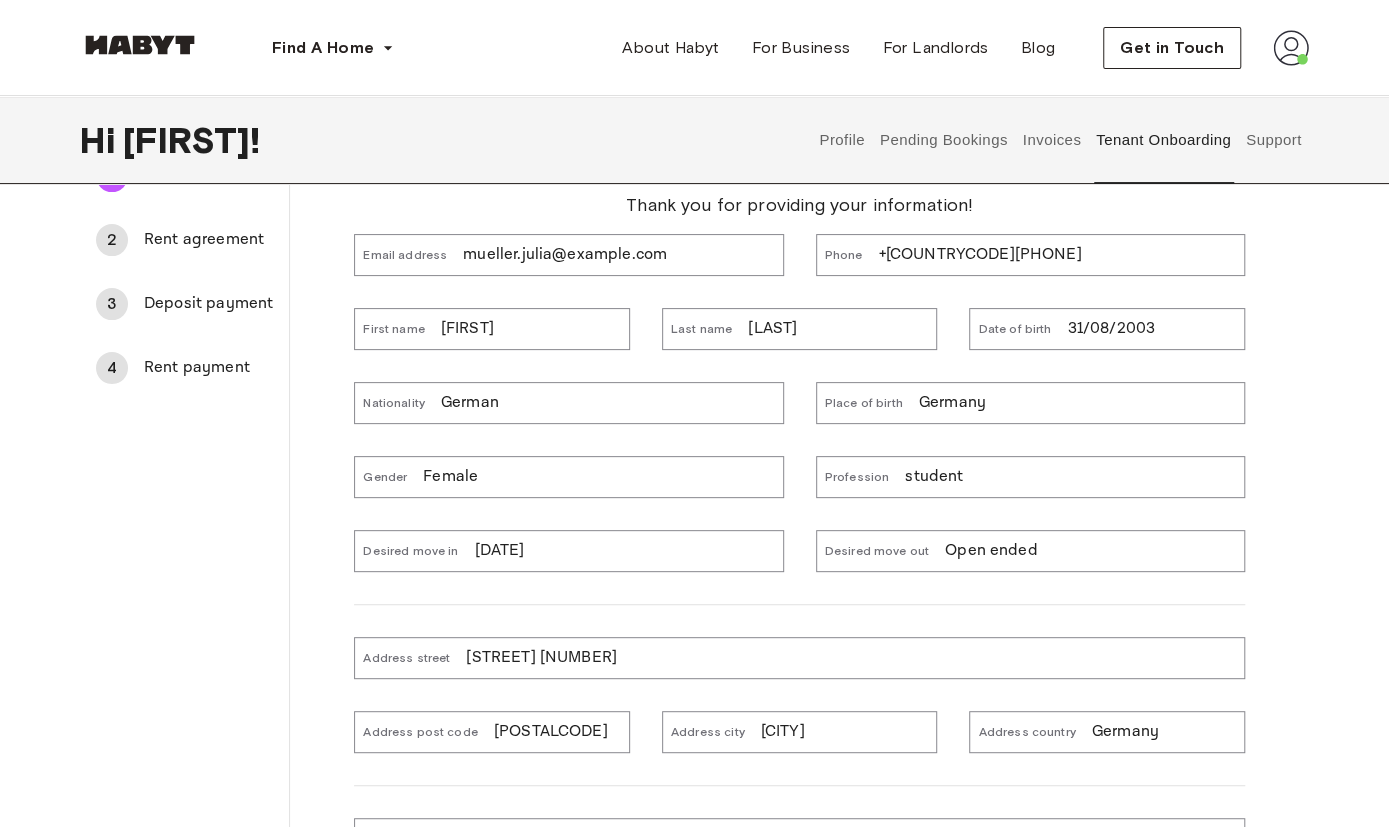 click on "Desired move in 03/09/2025" at bounding box center (568, 551) 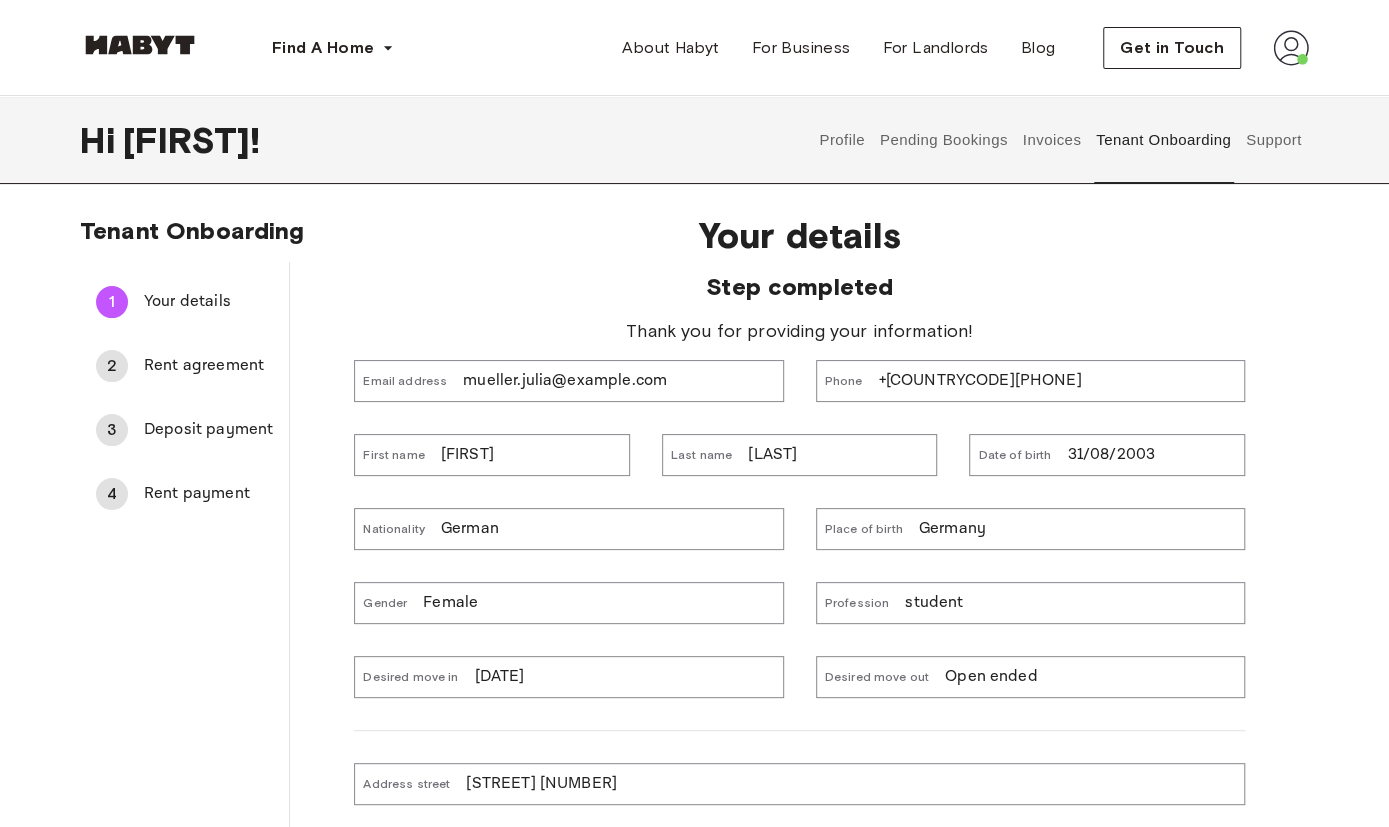 scroll, scrollTop: 0, scrollLeft: 0, axis: both 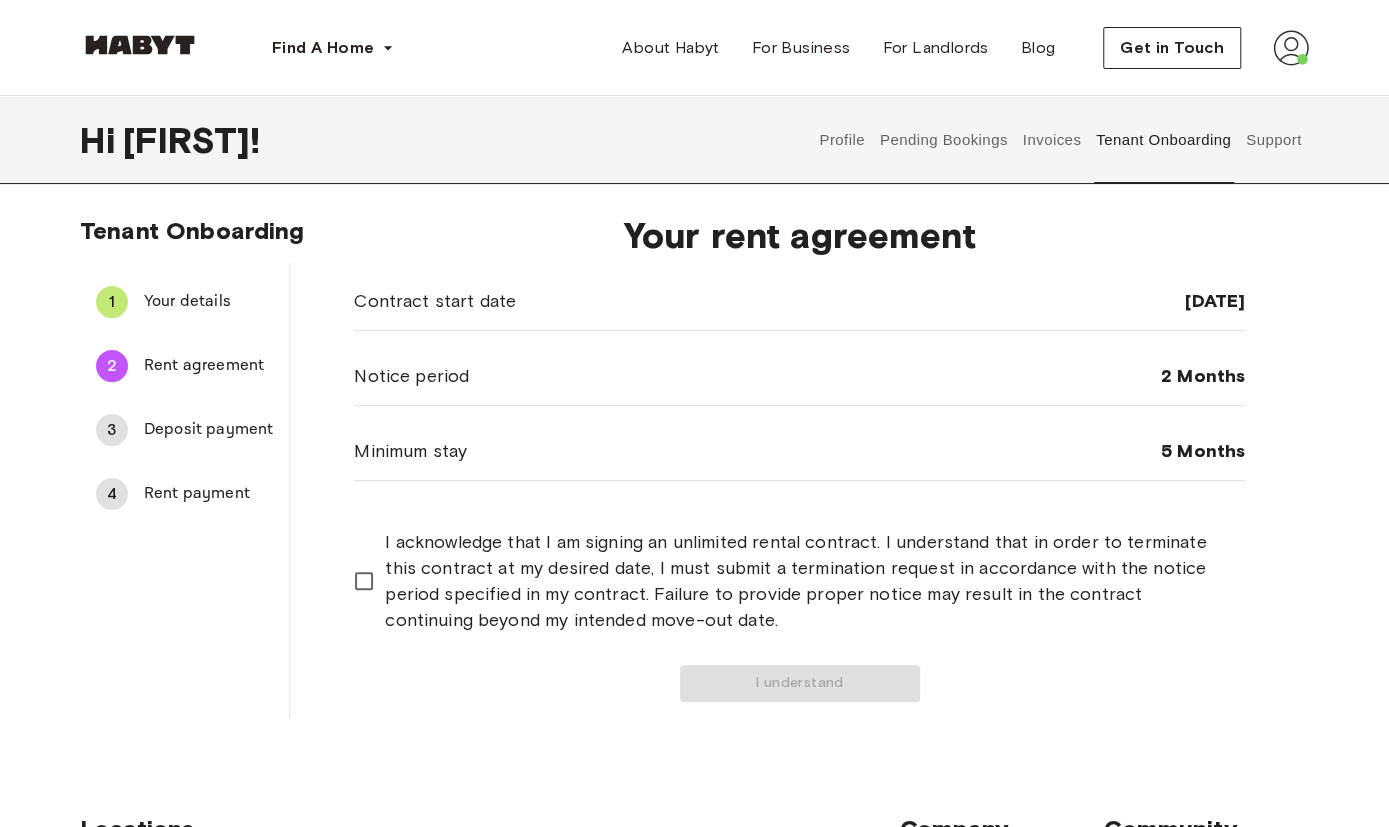 click on "Your details" at bounding box center (208, 302) 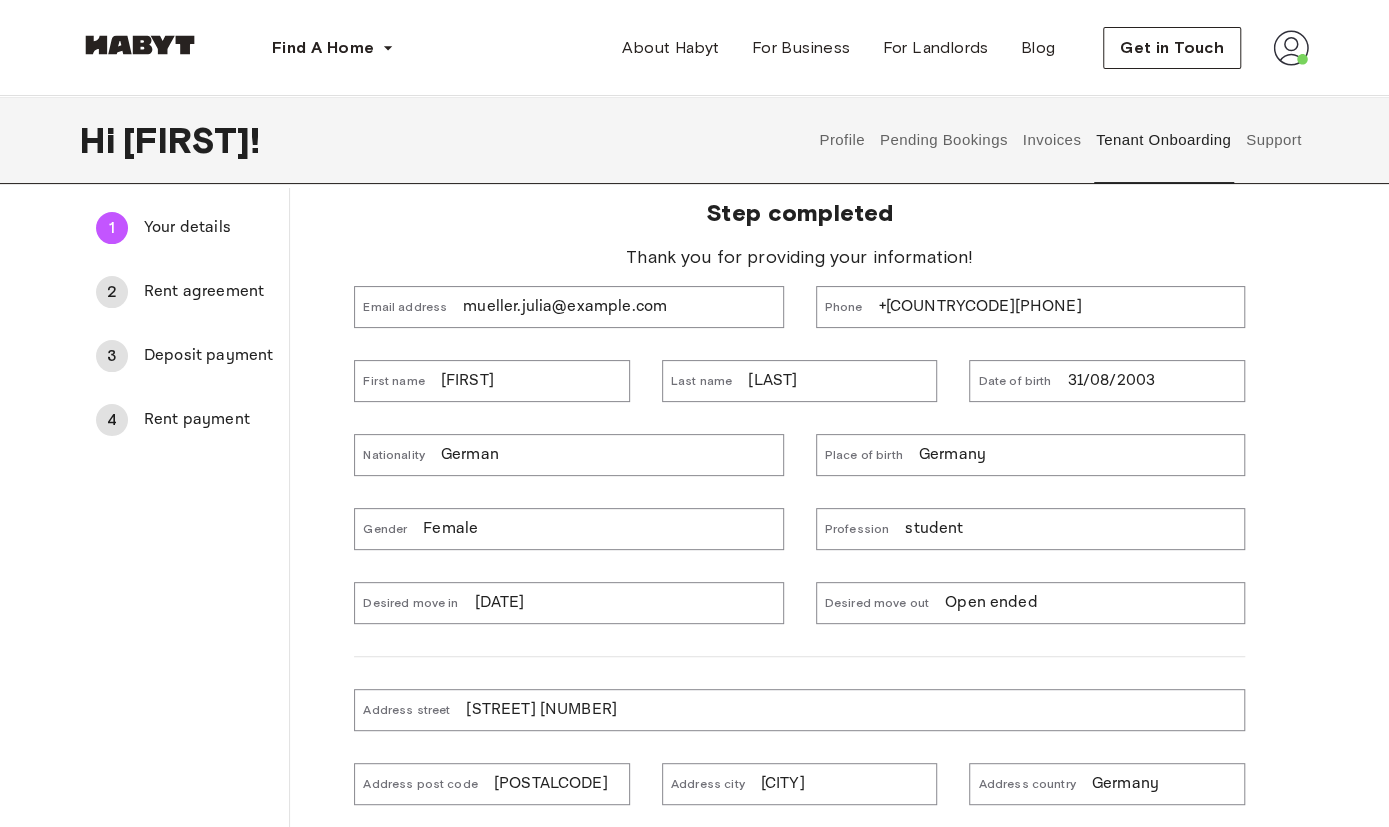 scroll, scrollTop: 74, scrollLeft: 0, axis: vertical 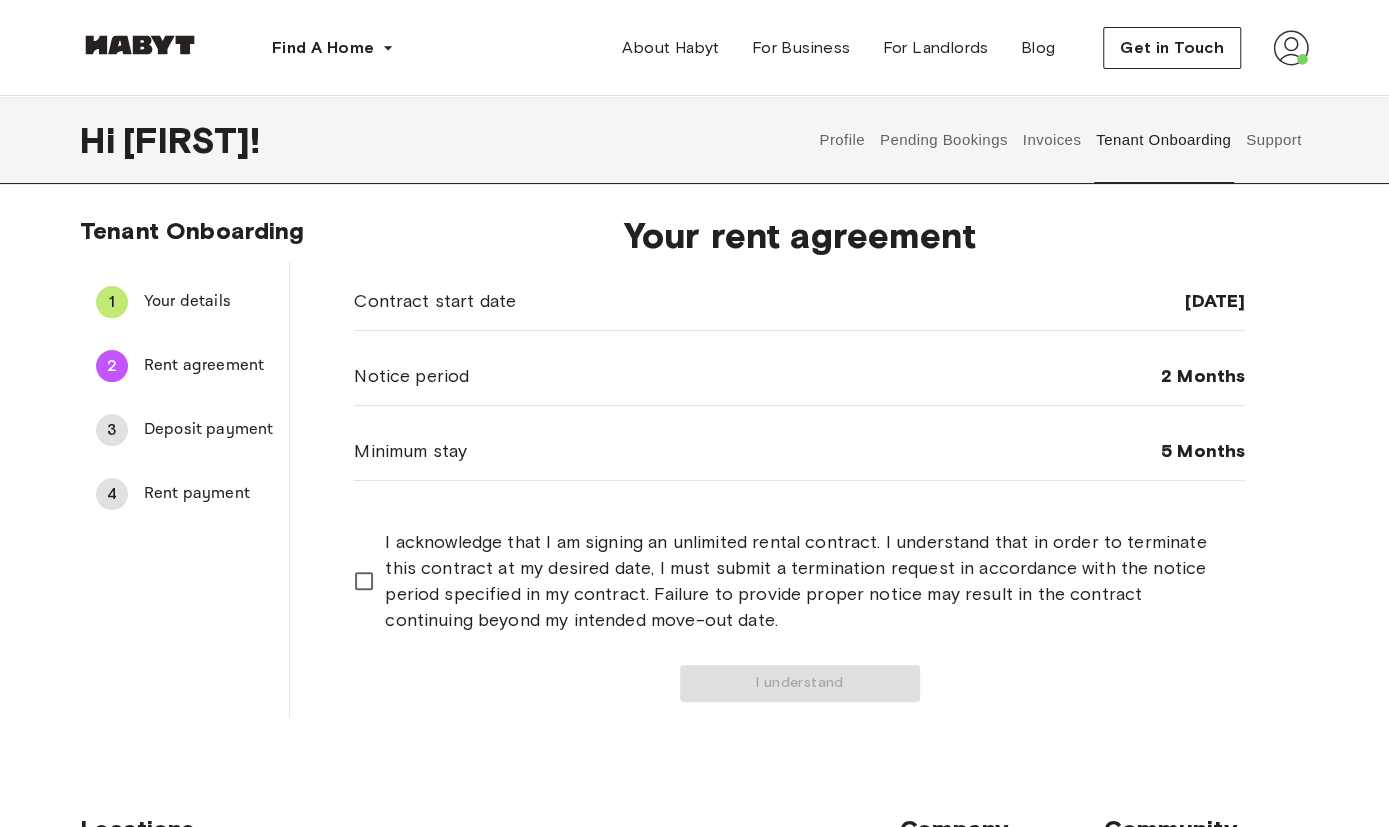 click on "Your details" at bounding box center (208, 302) 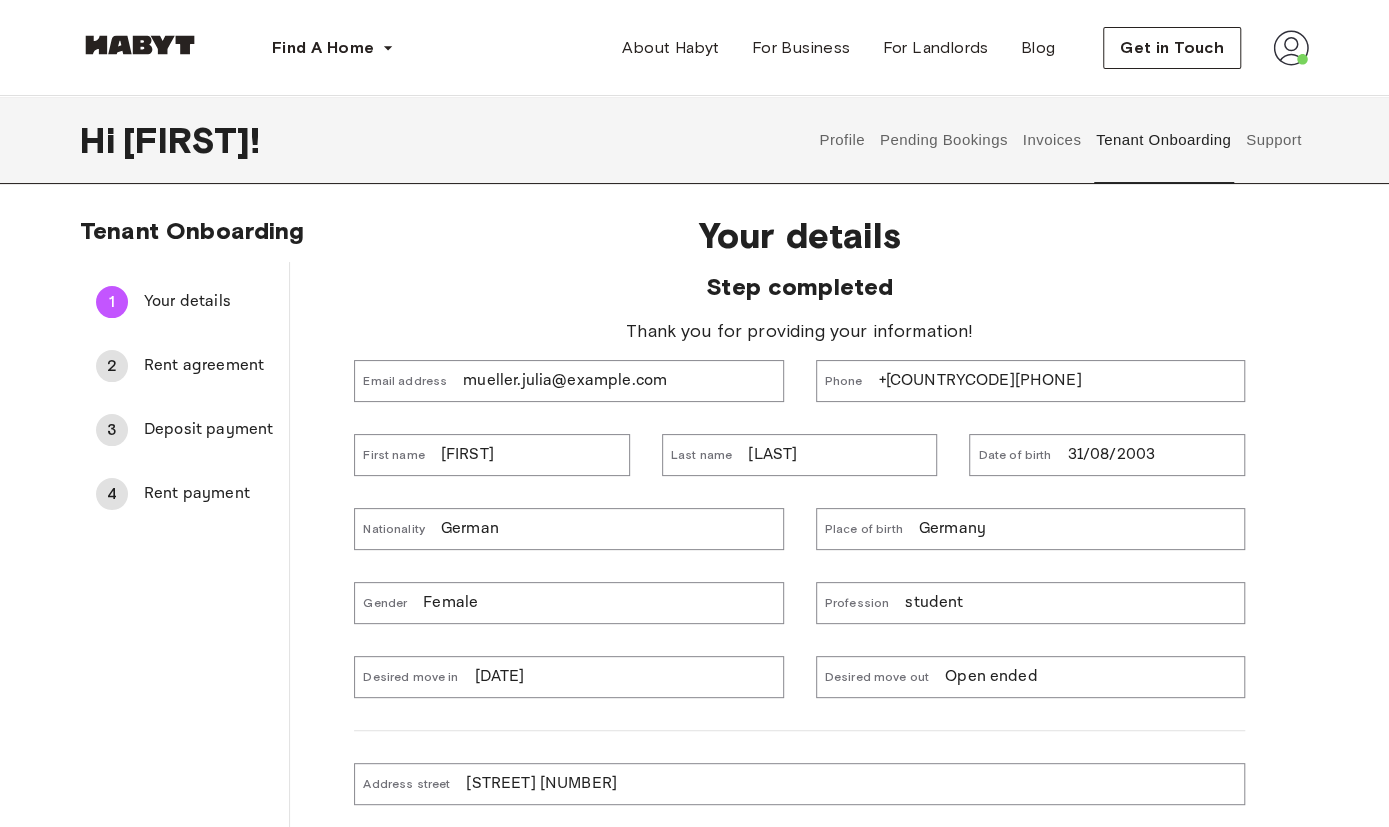 click on "Rent agreement" at bounding box center (208, 366) 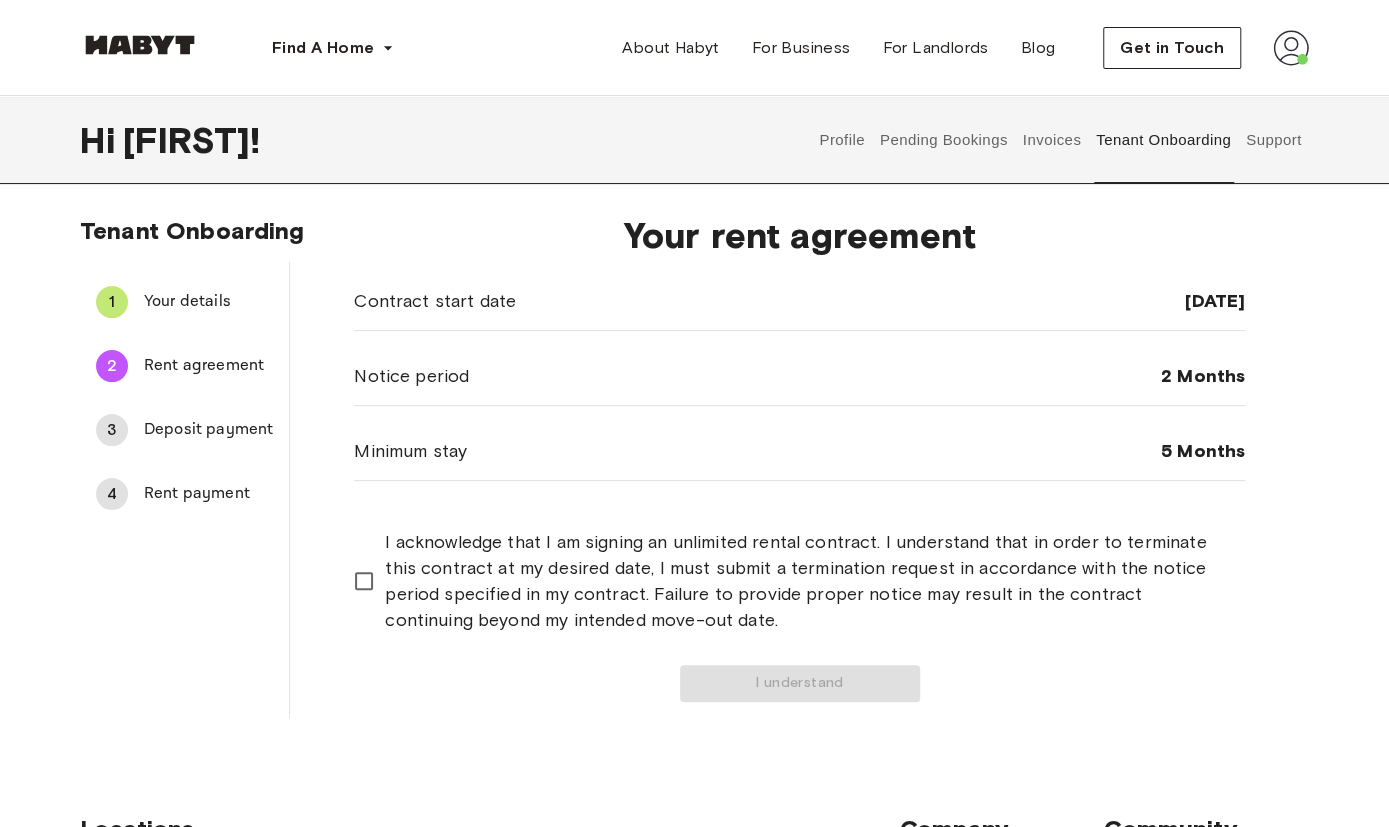 click on "Deposit payment" at bounding box center [208, 430] 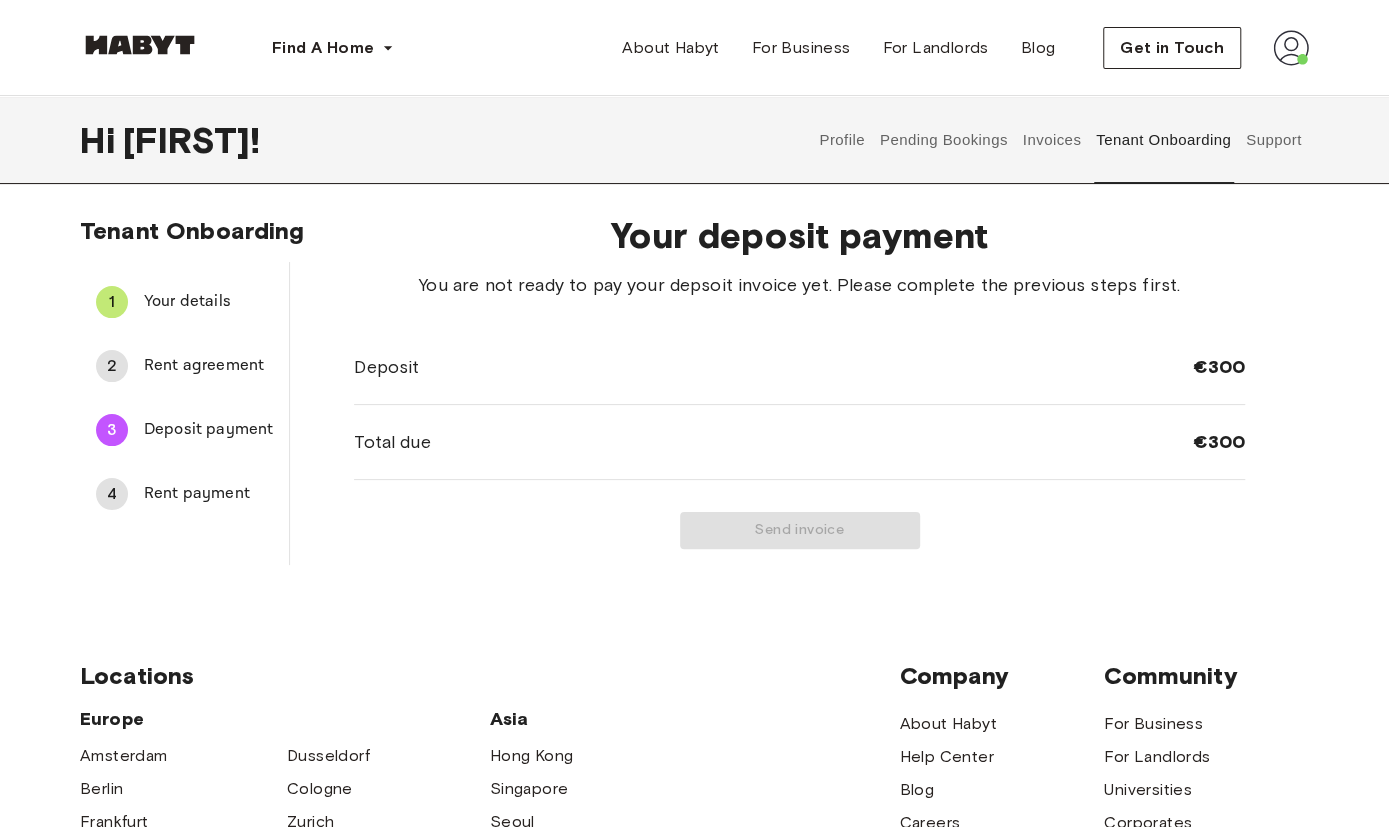 click on "Rent payment" at bounding box center (208, 494) 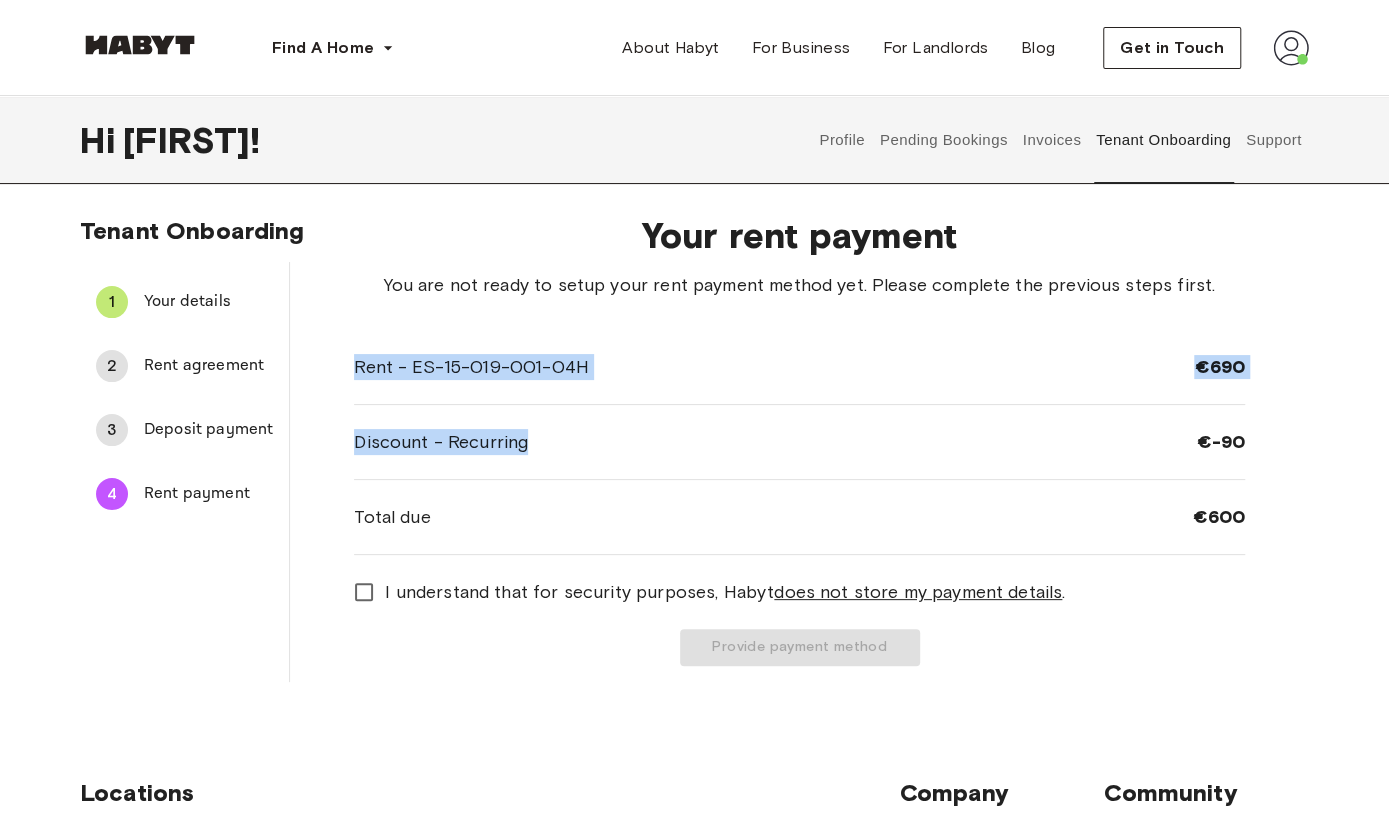 drag, startPoint x: 349, startPoint y: 363, endPoint x: 557, endPoint y: 433, distance: 219.46298 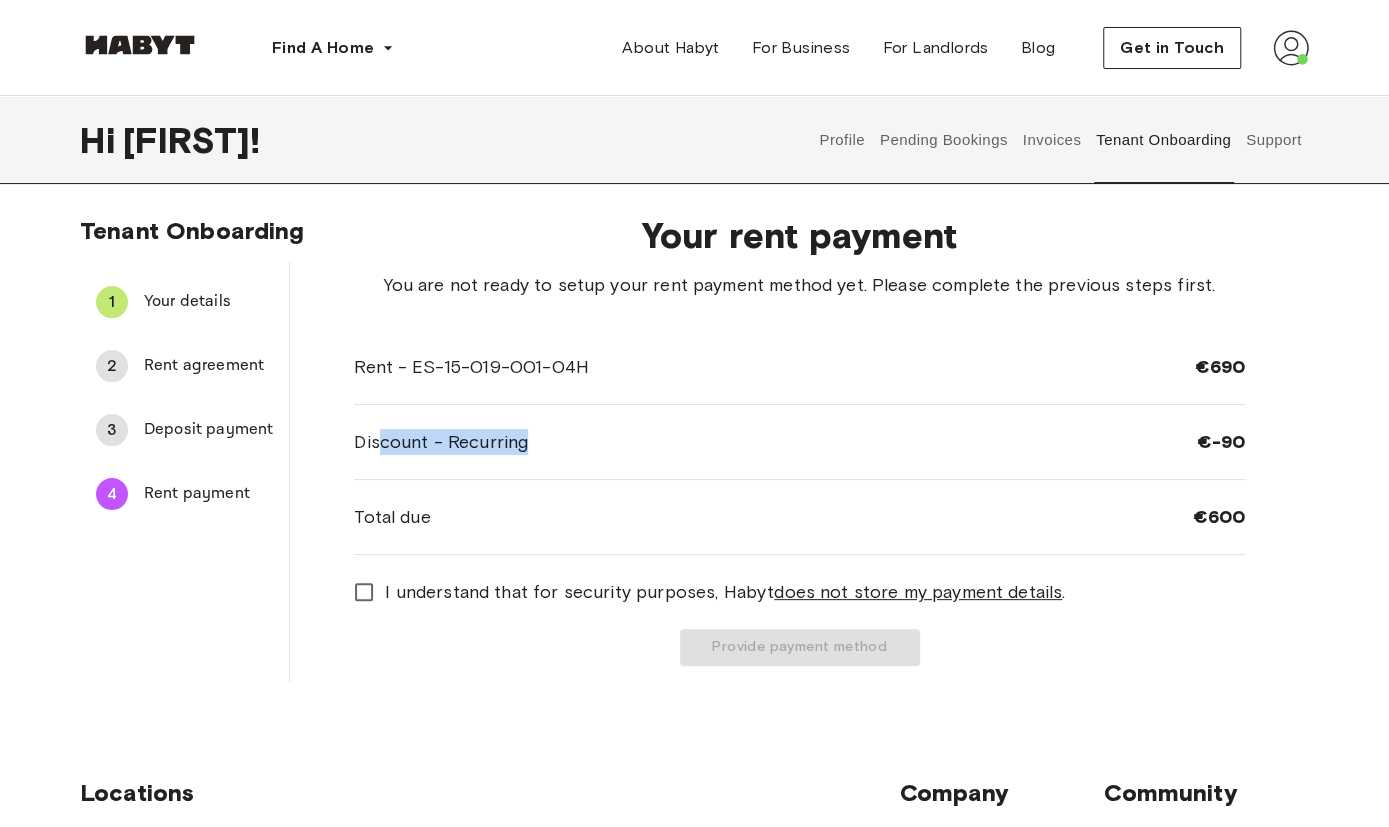 drag, startPoint x: 533, startPoint y: 443, endPoint x: 377, endPoint y: 451, distance: 156.20499 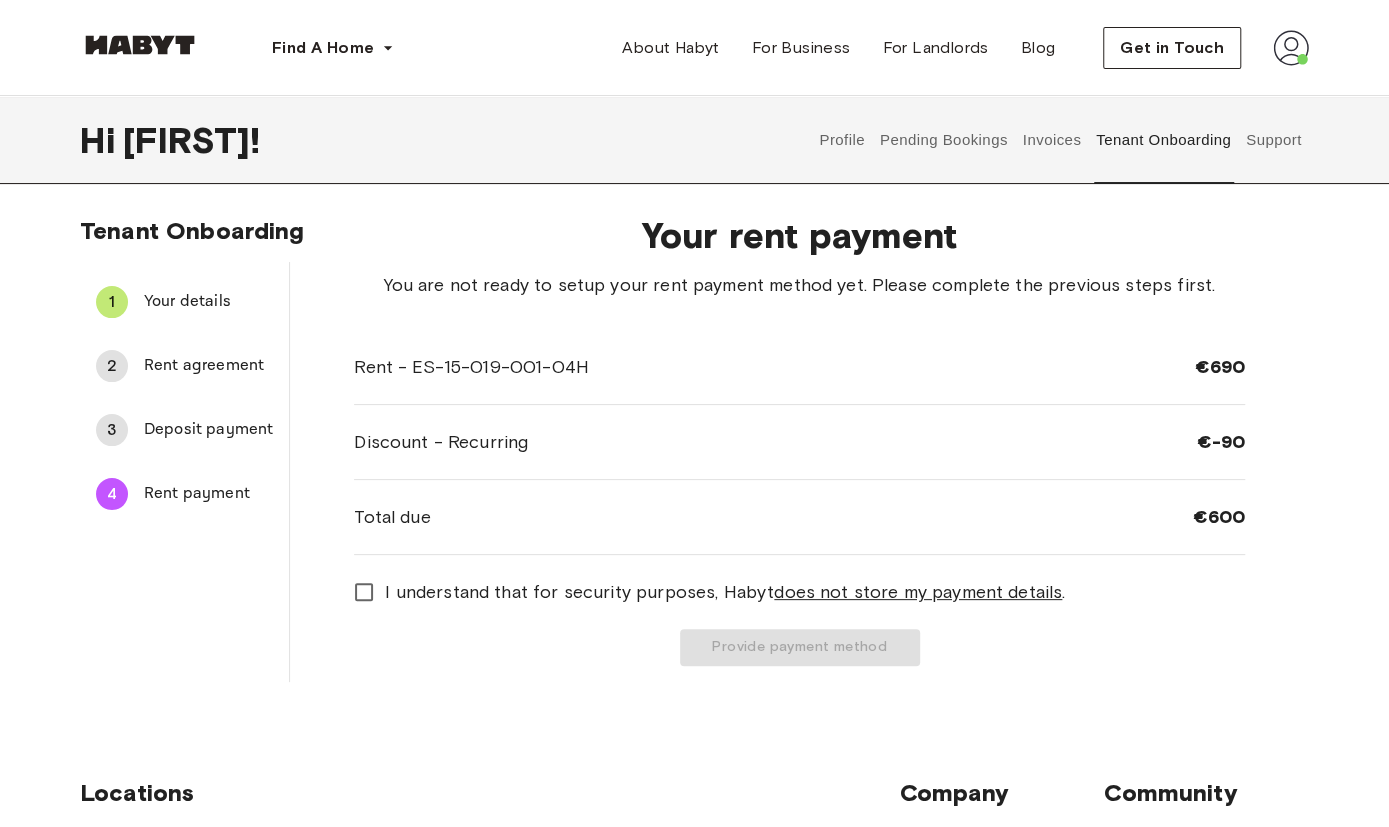 click on "Total due   €600" at bounding box center [799, 517] 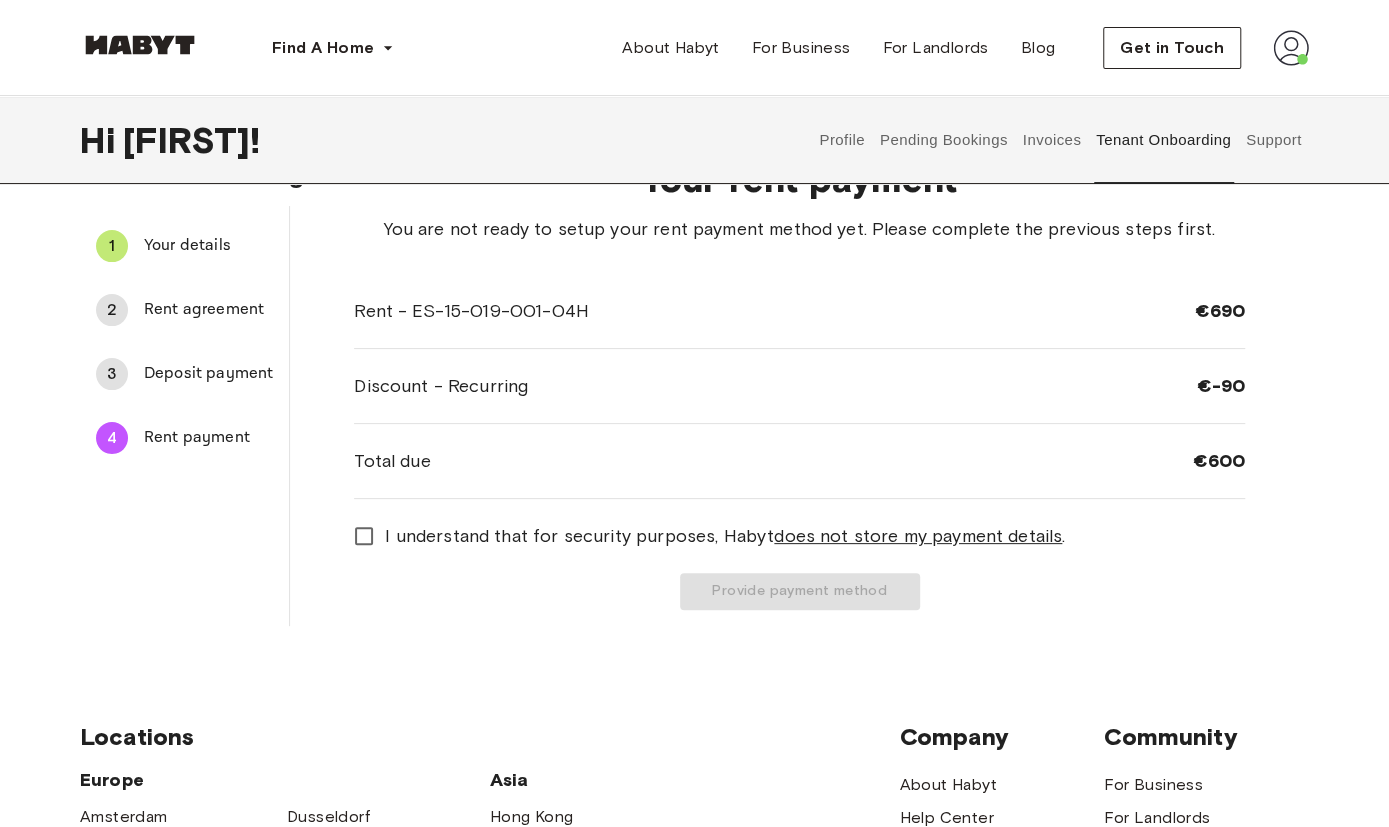 scroll, scrollTop: 49, scrollLeft: 0, axis: vertical 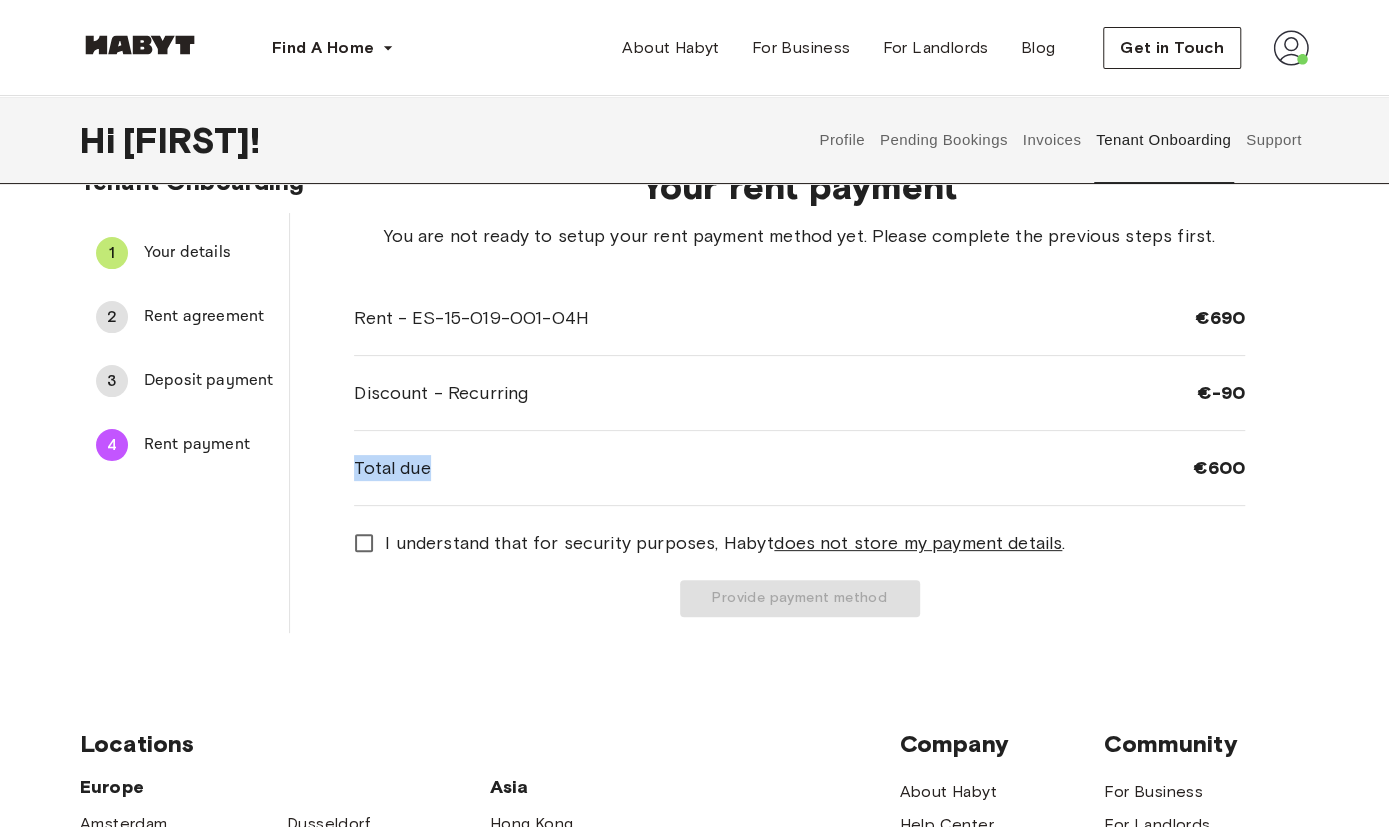 drag, startPoint x: 433, startPoint y: 462, endPoint x: 329, endPoint y: 462, distance: 104 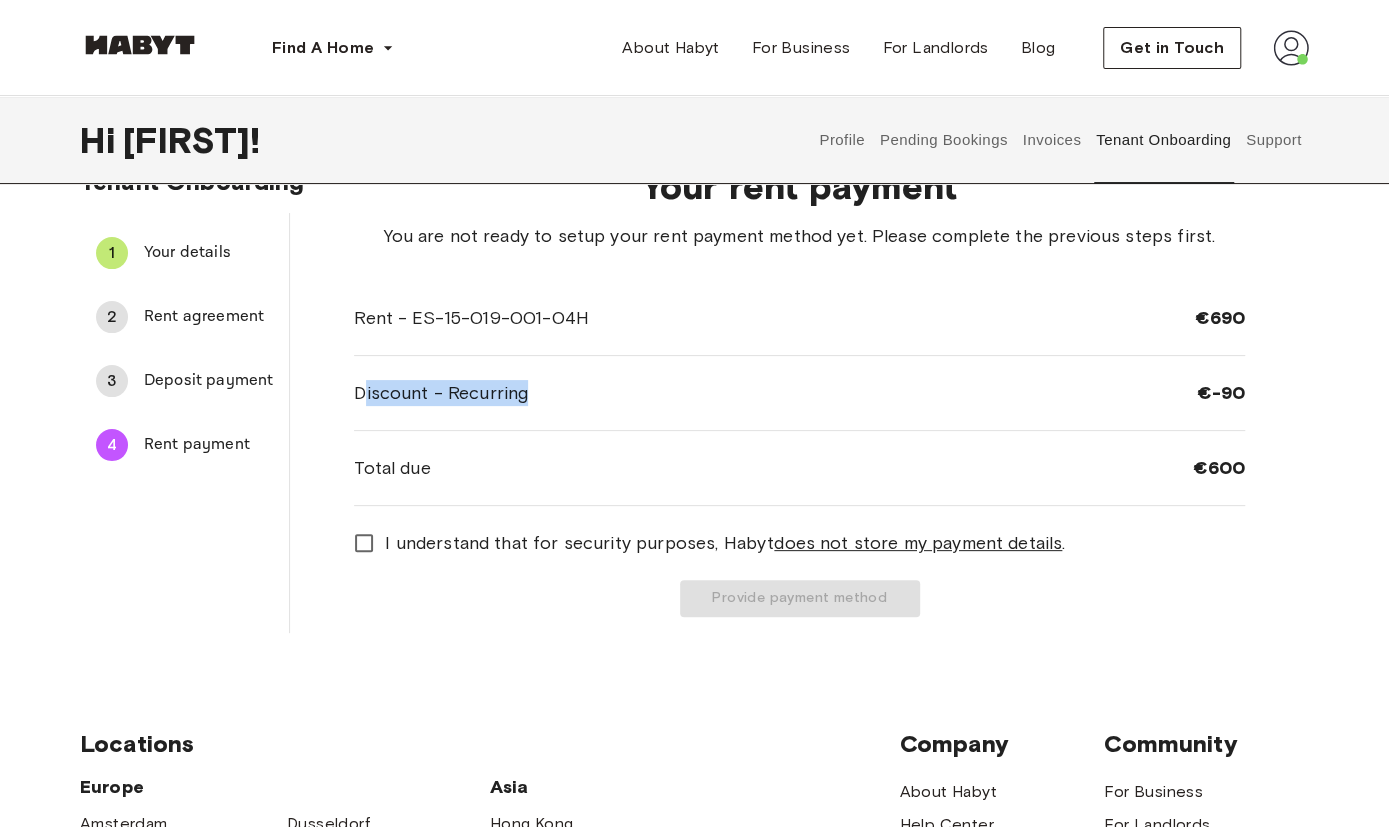 drag, startPoint x: 523, startPoint y: 382, endPoint x: 362, endPoint y: 405, distance: 162.63457 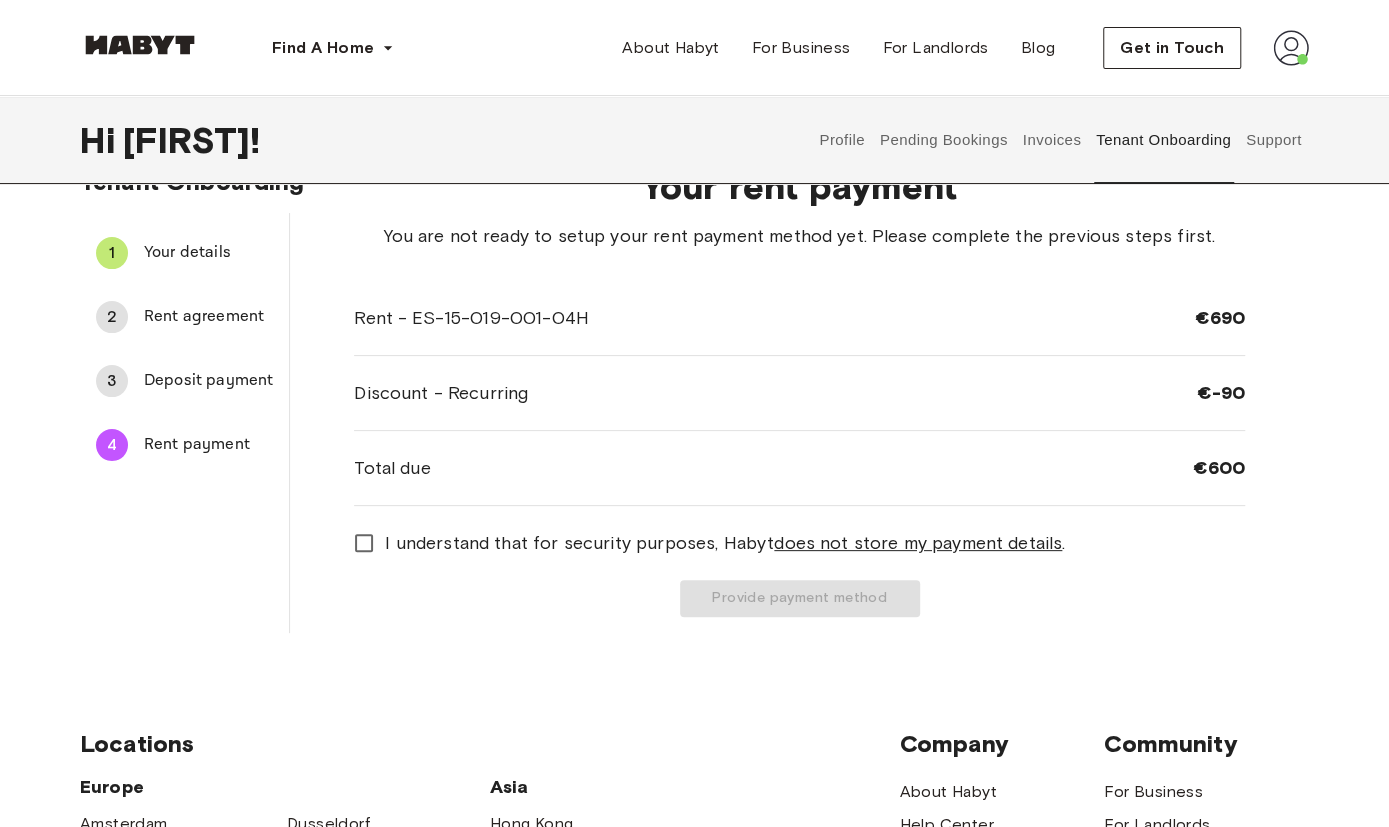 click on "Rent - ES-15-019-001-04H   €690" at bounding box center (799, 318) 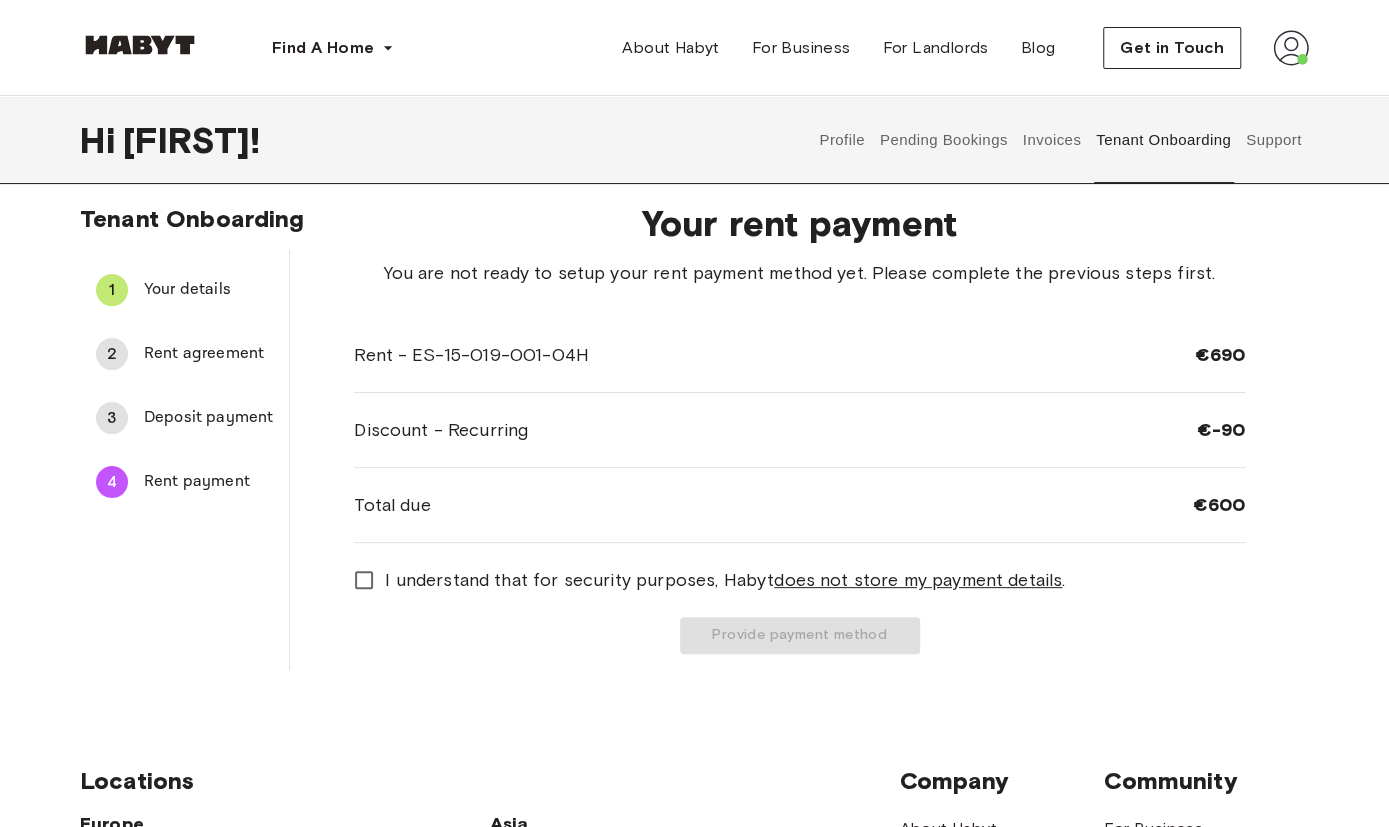 scroll, scrollTop: 0, scrollLeft: 0, axis: both 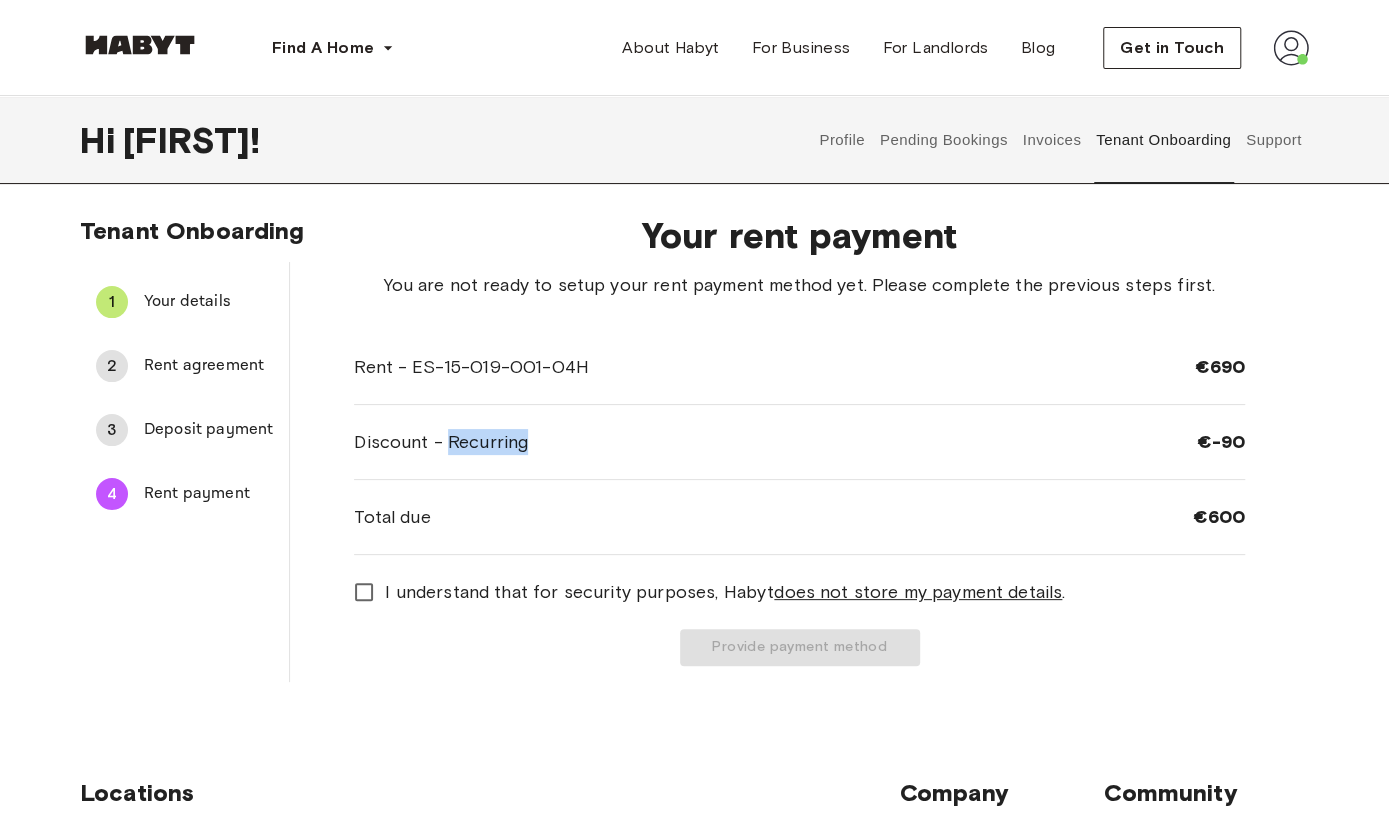 drag, startPoint x: 445, startPoint y: 445, endPoint x: 537, endPoint y: 443, distance: 92.021736 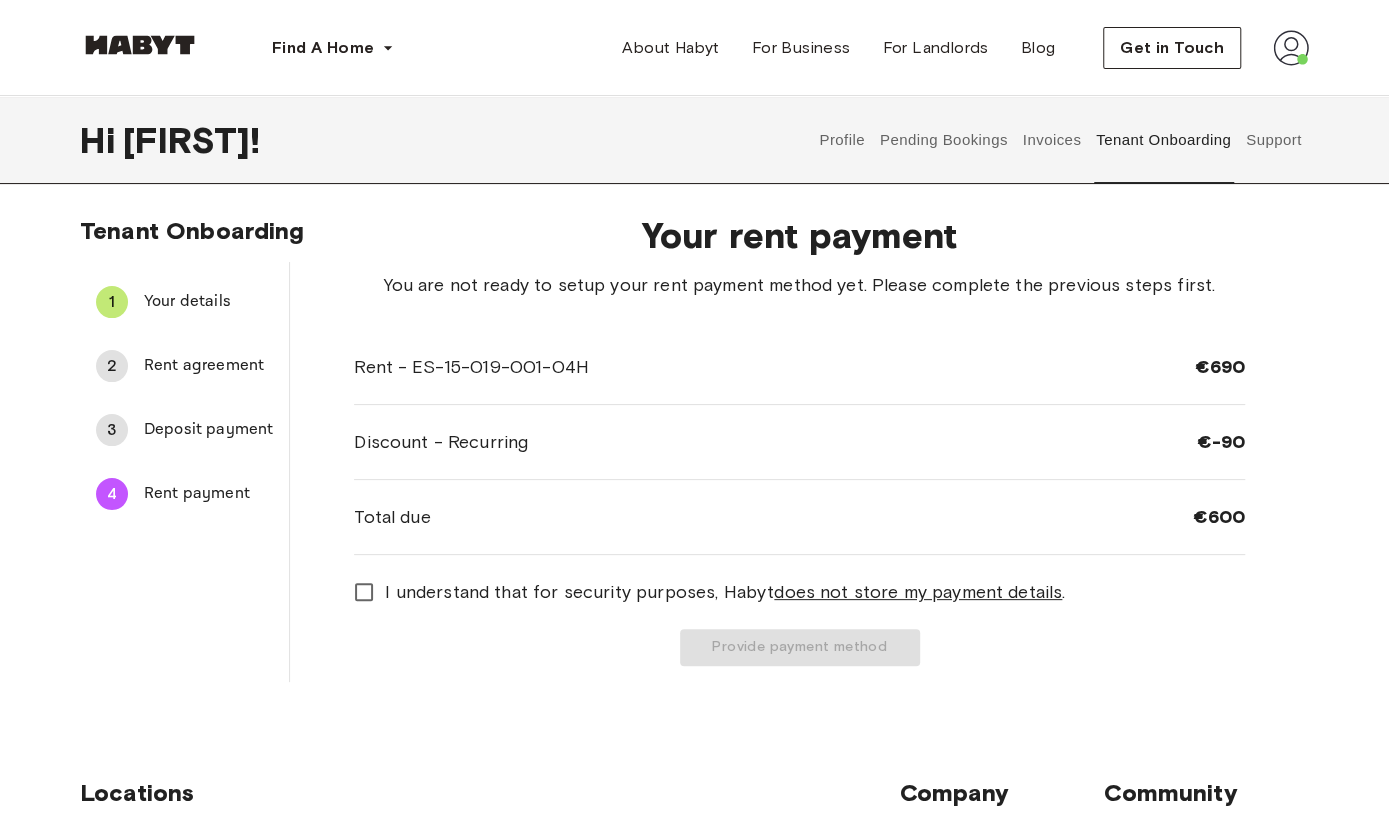 click on "Discount - Recurring   €-90" at bounding box center (799, 442) 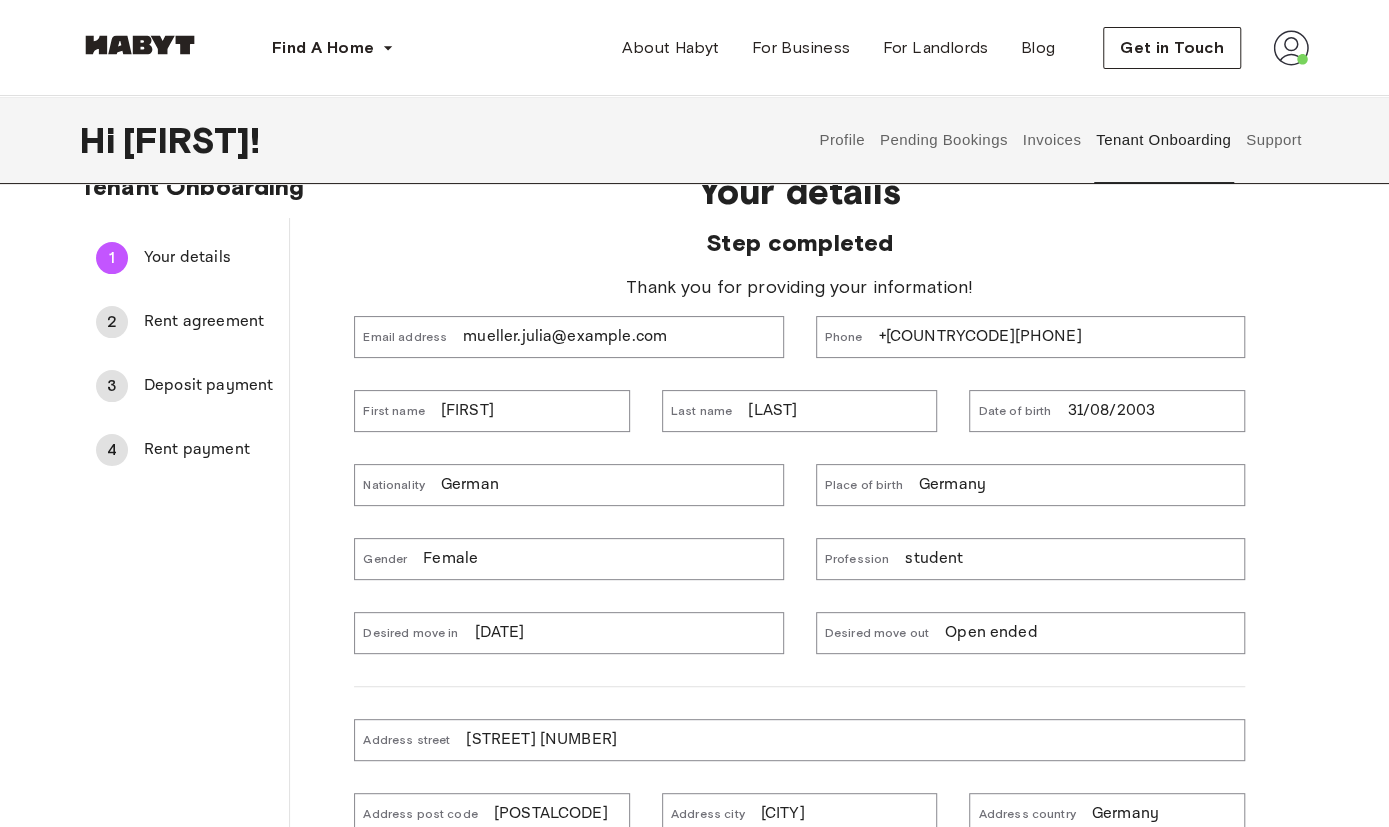 scroll, scrollTop: 0, scrollLeft: 0, axis: both 